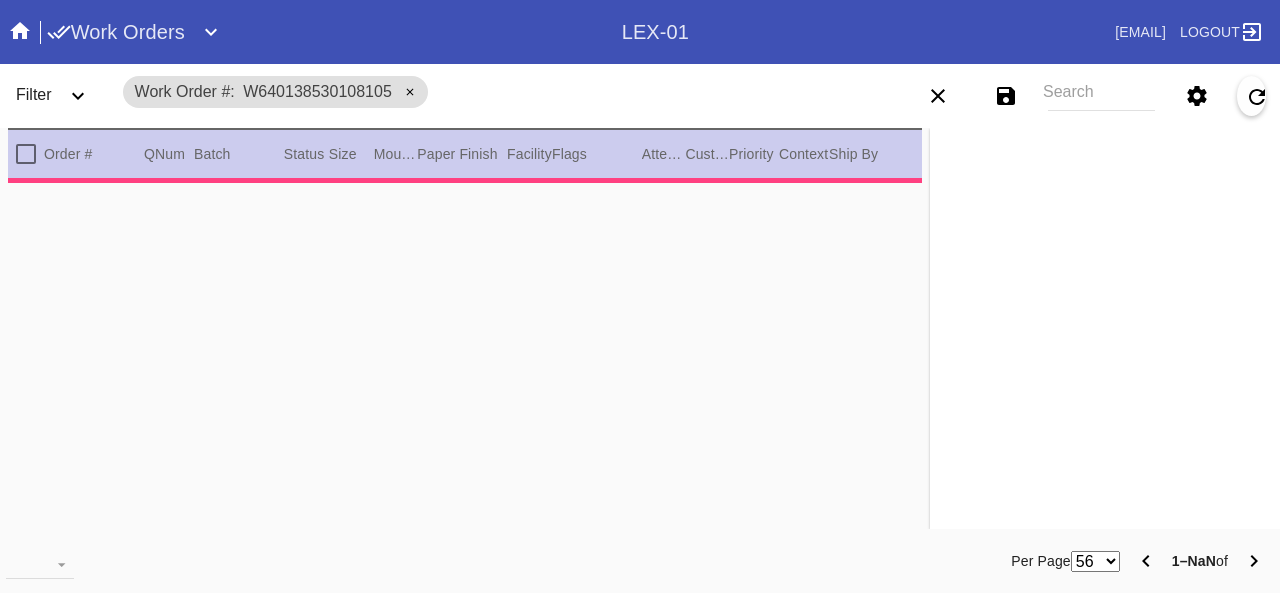 scroll, scrollTop: 0, scrollLeft: 0, axis: both 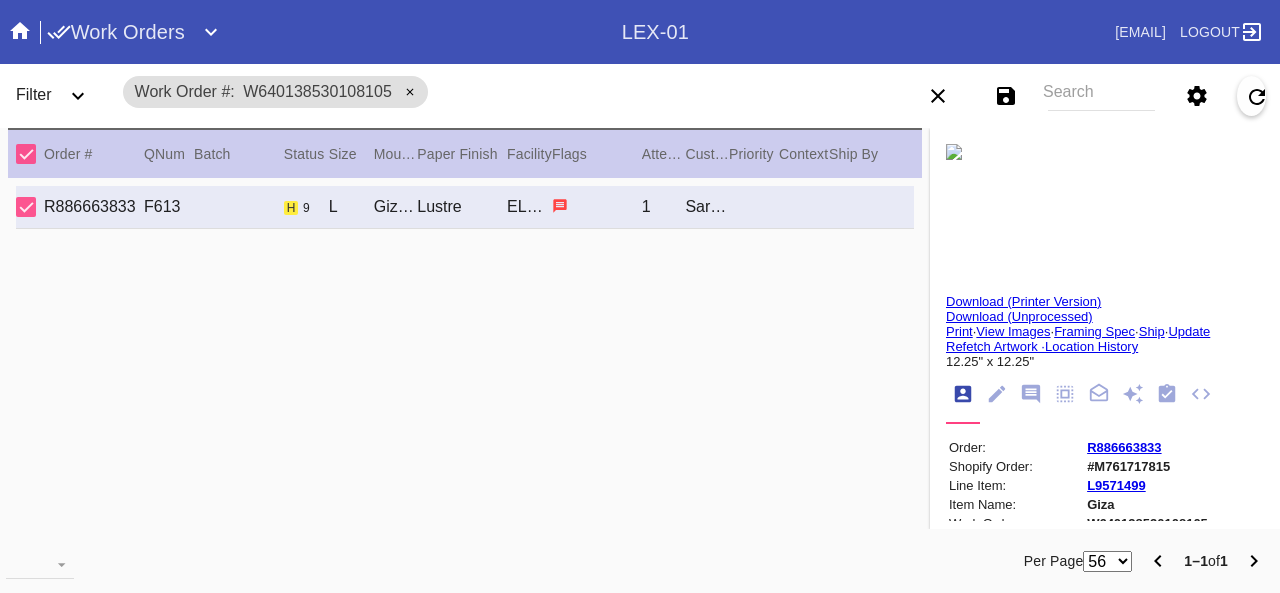 click at bounding box center (954, 152) 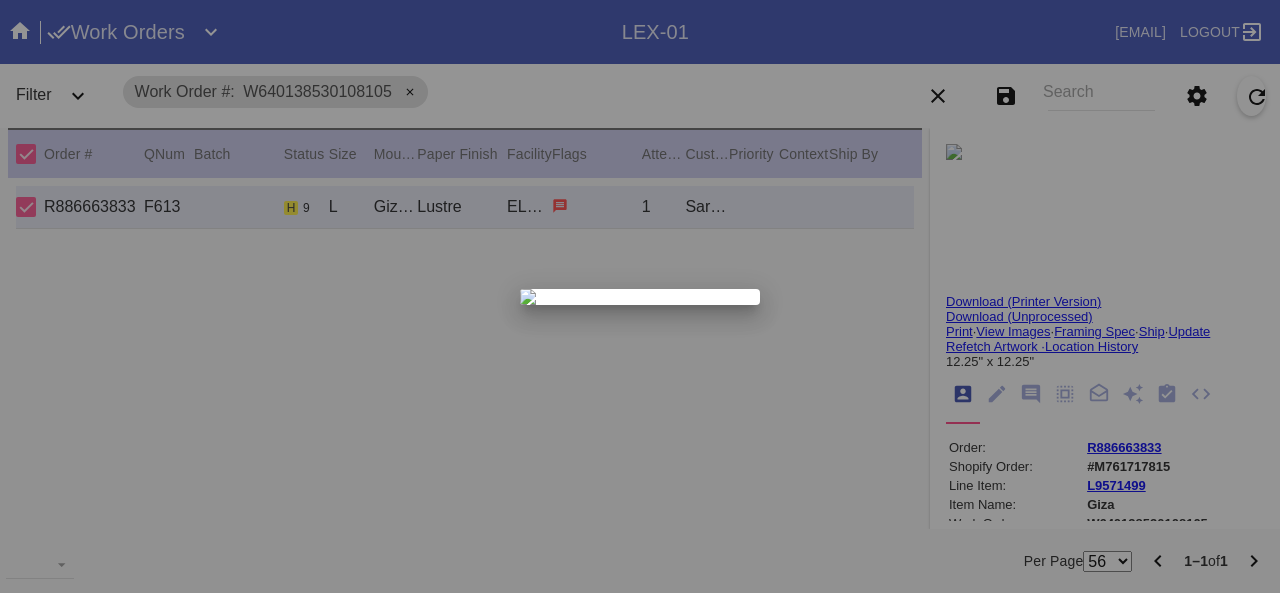 click at bounding box center [640, 296] 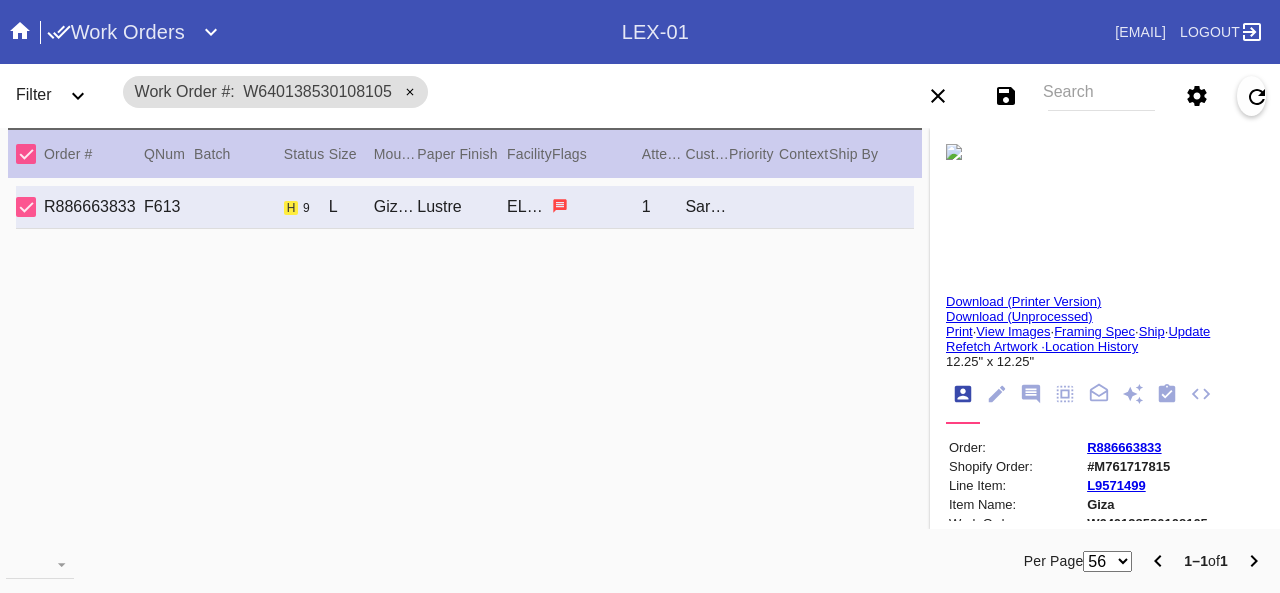click on "Update" at bounding box center [1189, 331] 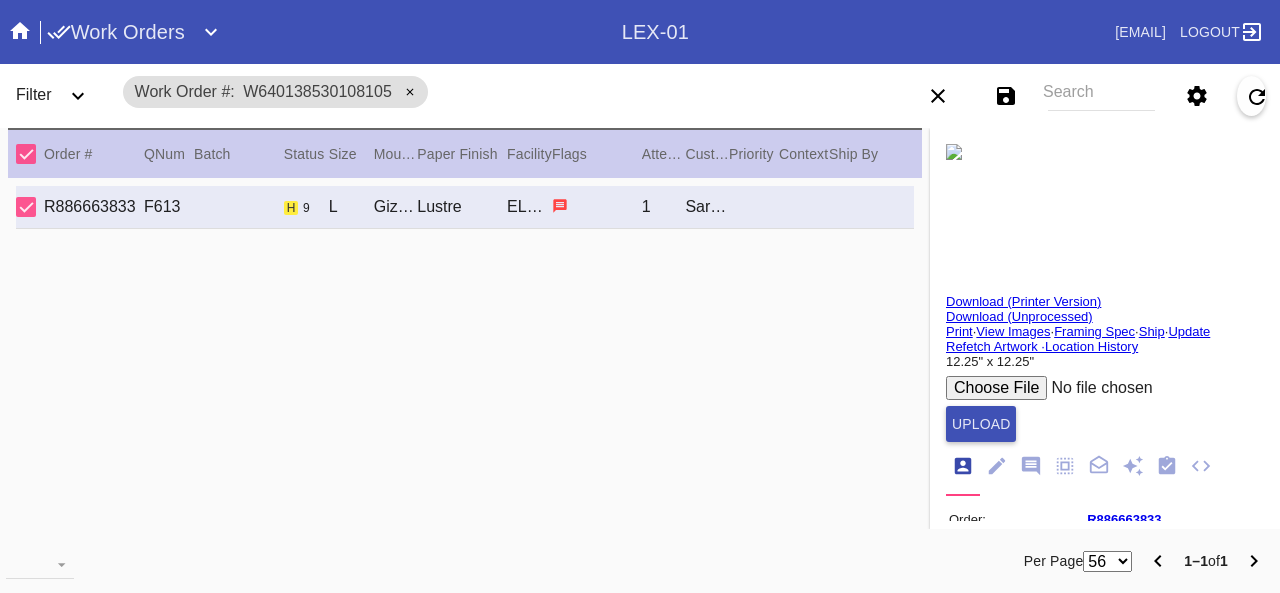 click at bounding box center (1097, 388) 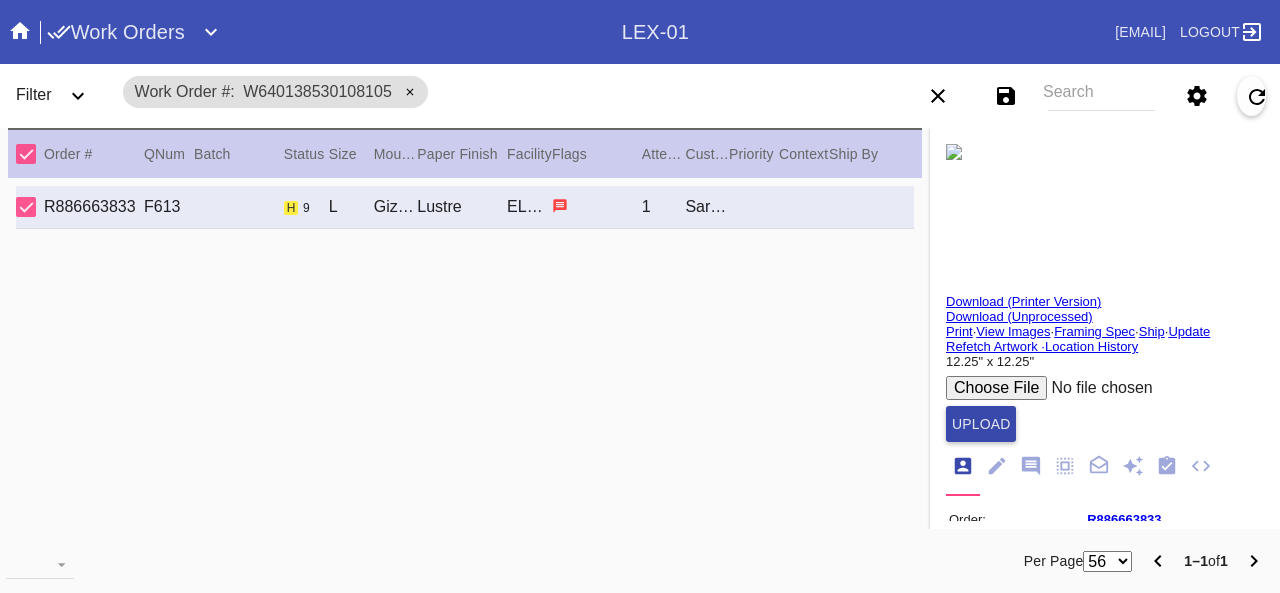 click on "Upload" at bounding box center (981, 424) 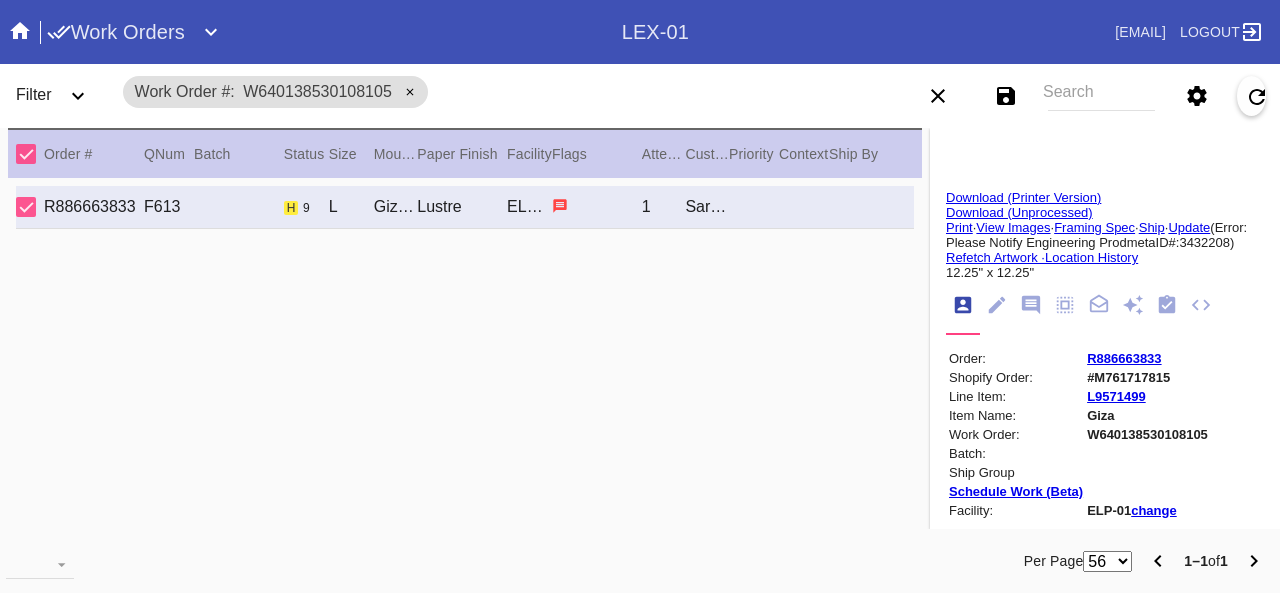 scroll, scrollTop: 100, scrollLeft: 0, axis: vertical 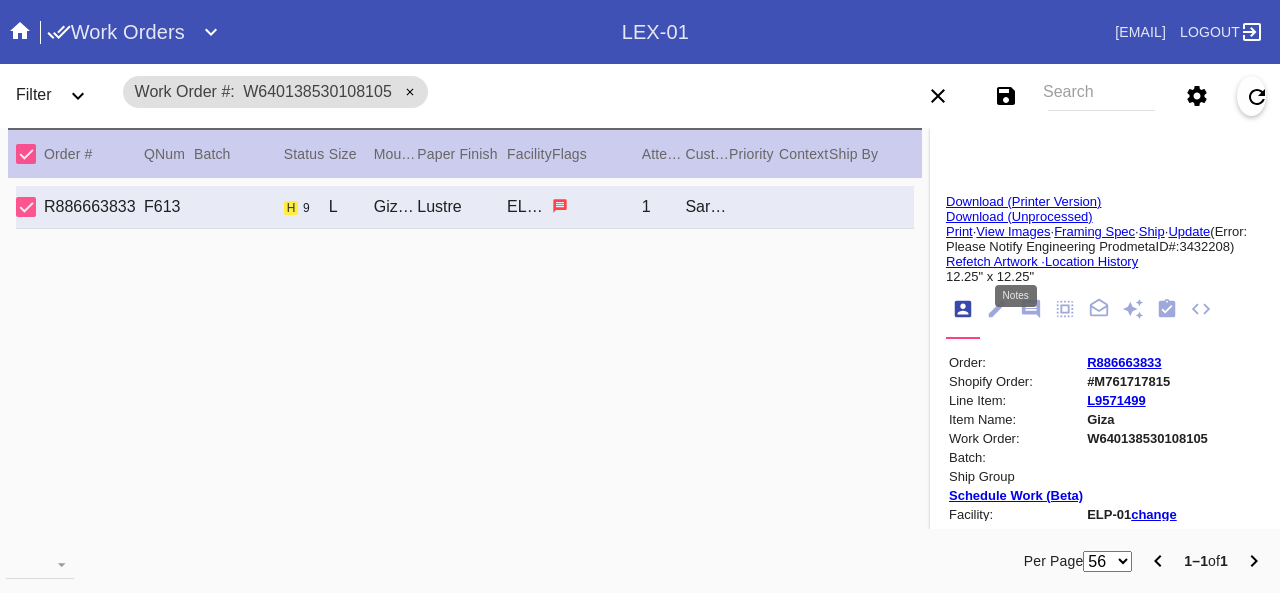 click at bounding box center (1031, 309) 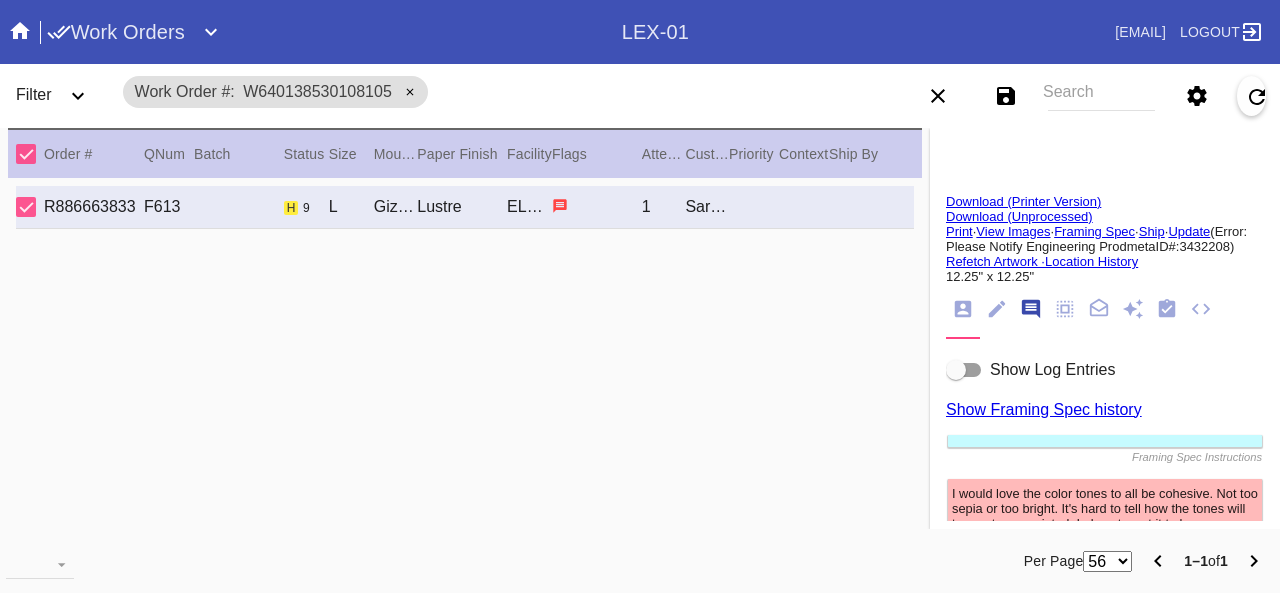scroll, scrollTop: 122, scrollLeft: 0, axis: vertical 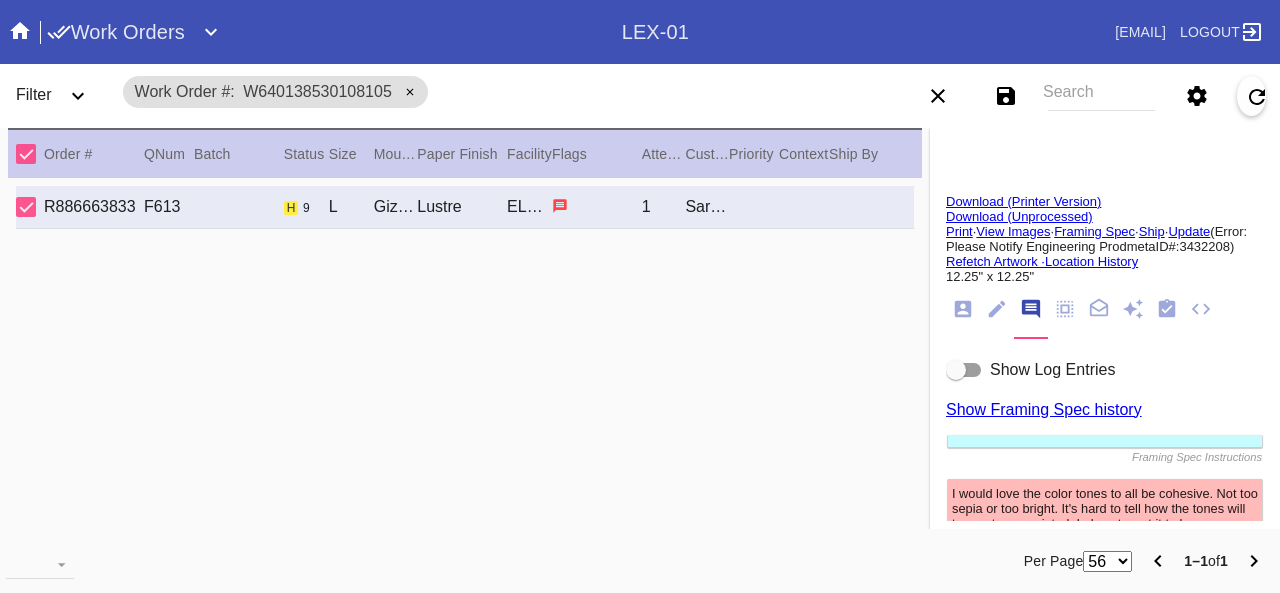 click at bounding box center [964, 370] 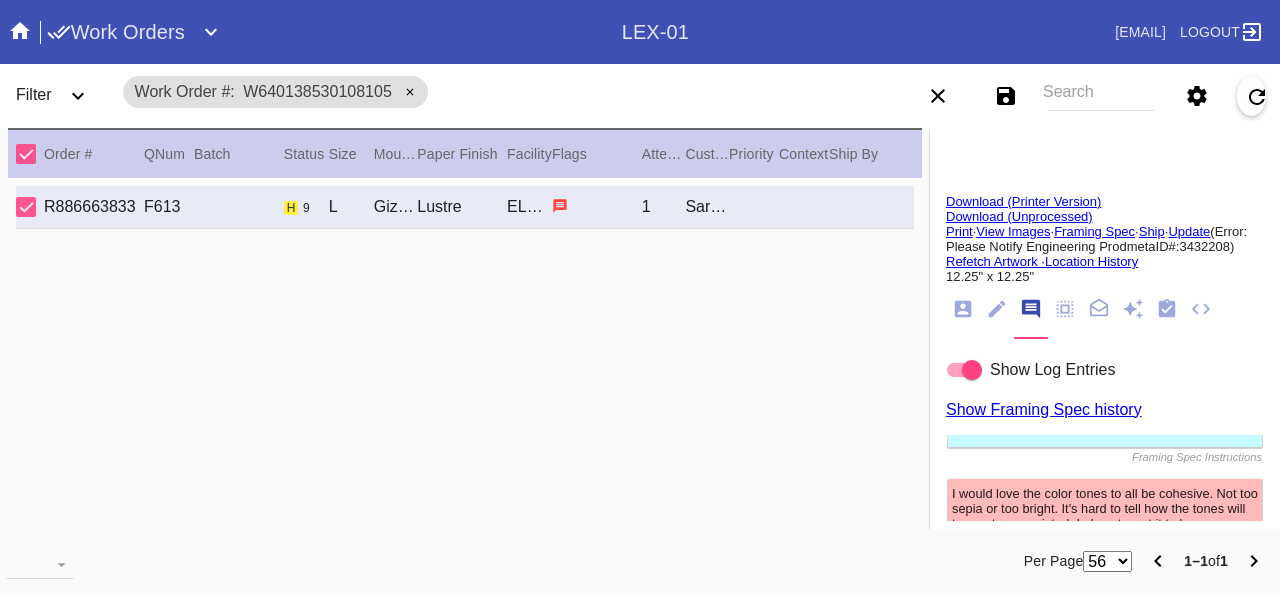 scroll, scrollTop: 320, scrollLeft: 0, axis: vertical 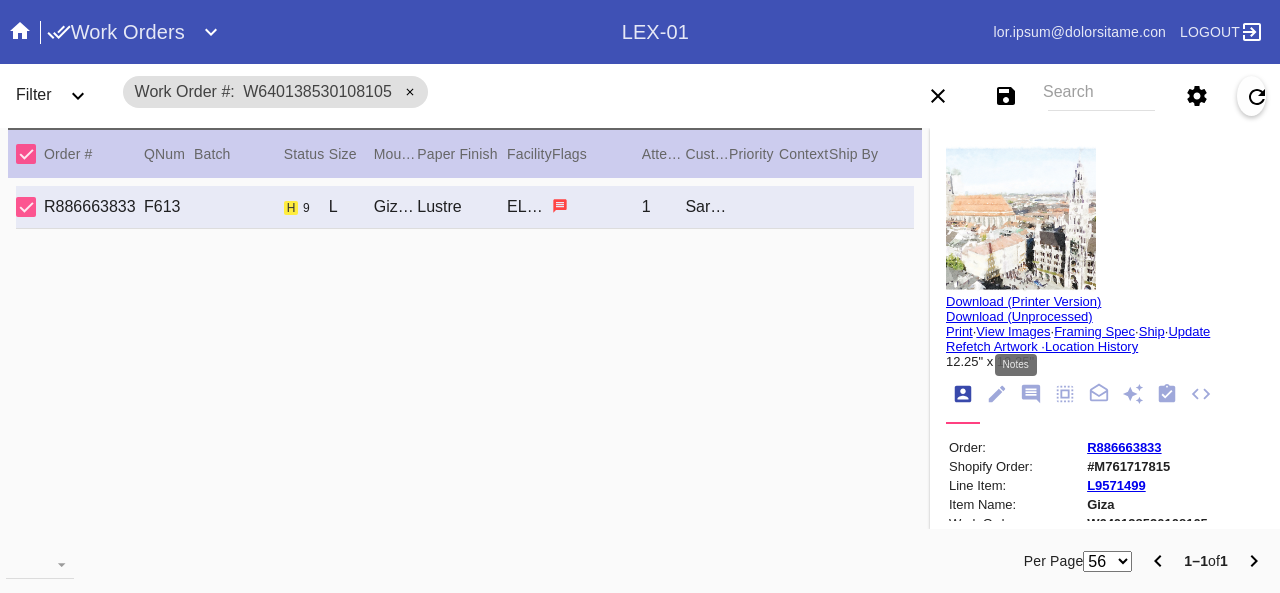 click at bounding box center (1031, 394) 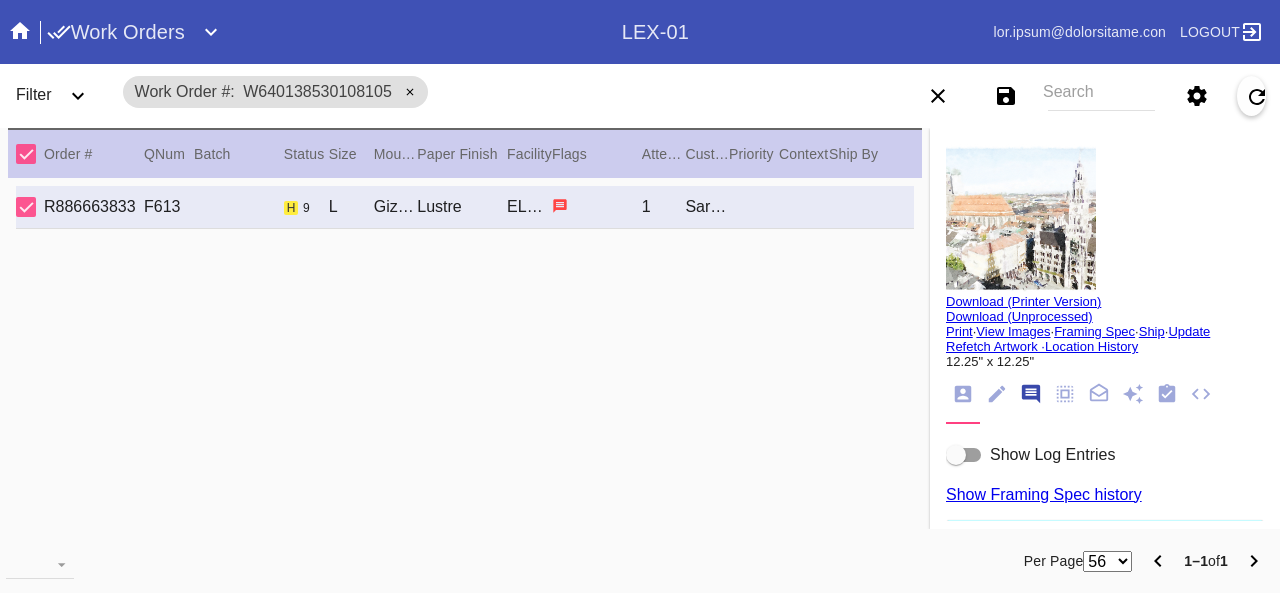 scroll, scrollTop: 122, scrollLeft: 0, axis: vertical 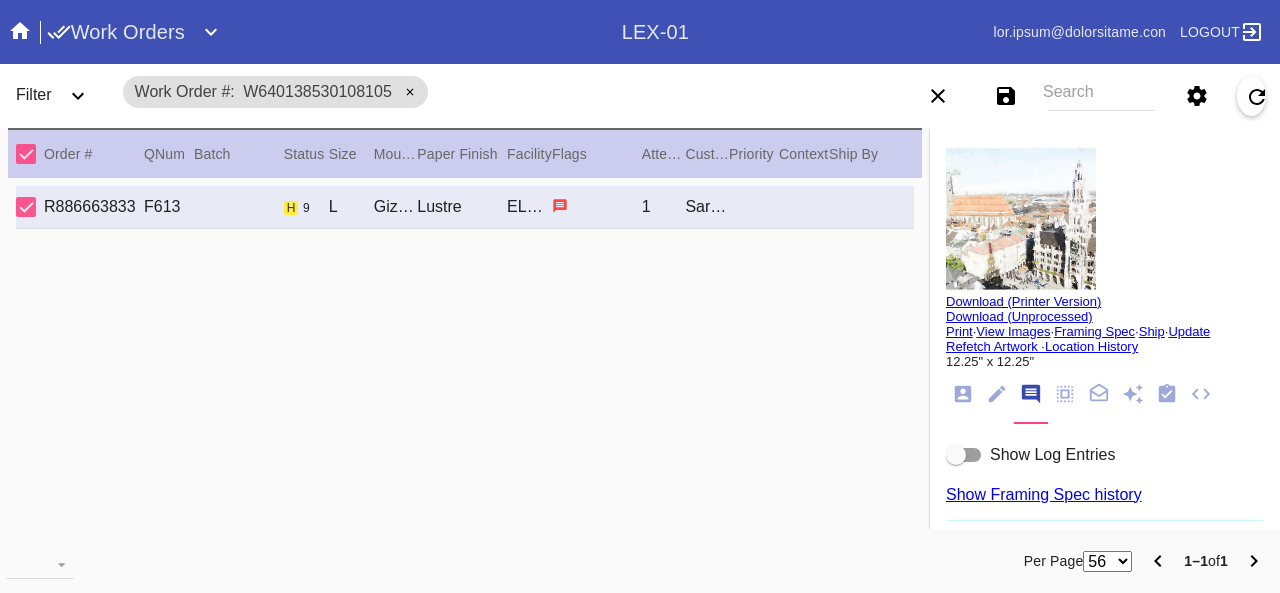 click at bounding box center [956, 455] 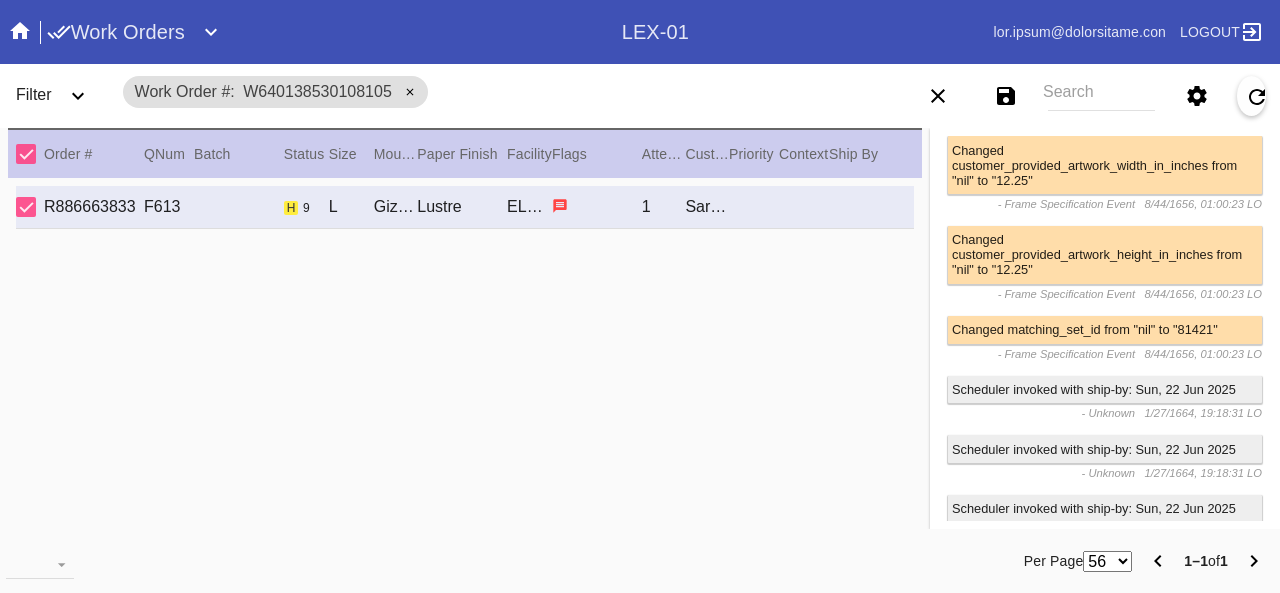 scroll, scrollTop: 0, scrollLeft: 0, axis: both 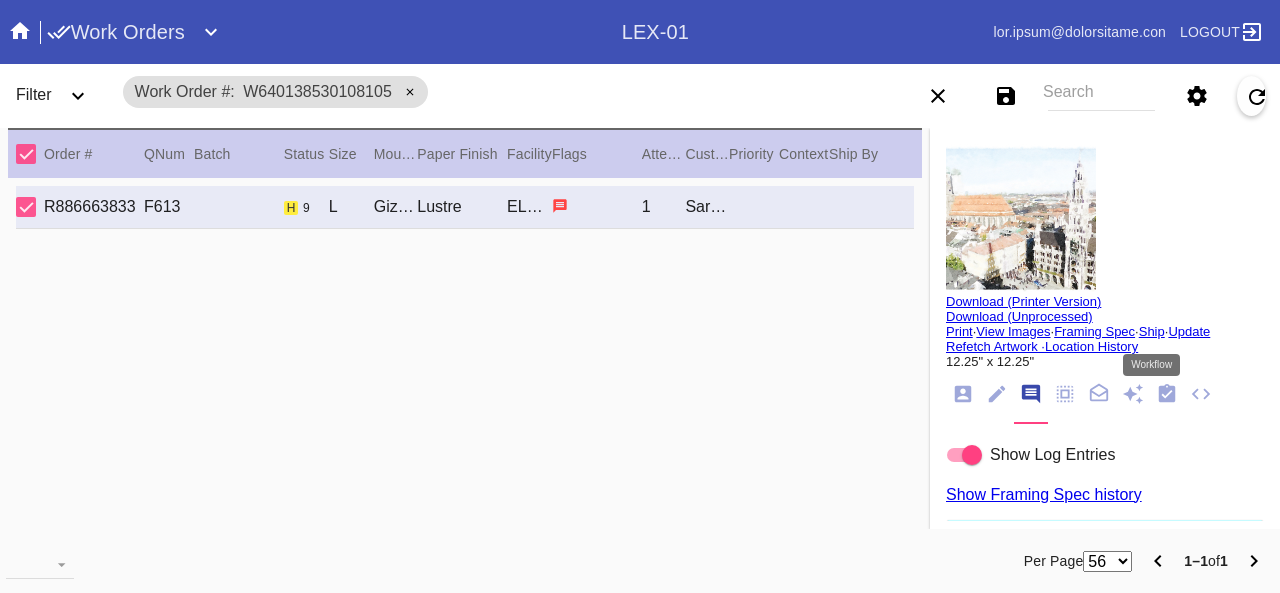 click at bounding box center [1167, 393] 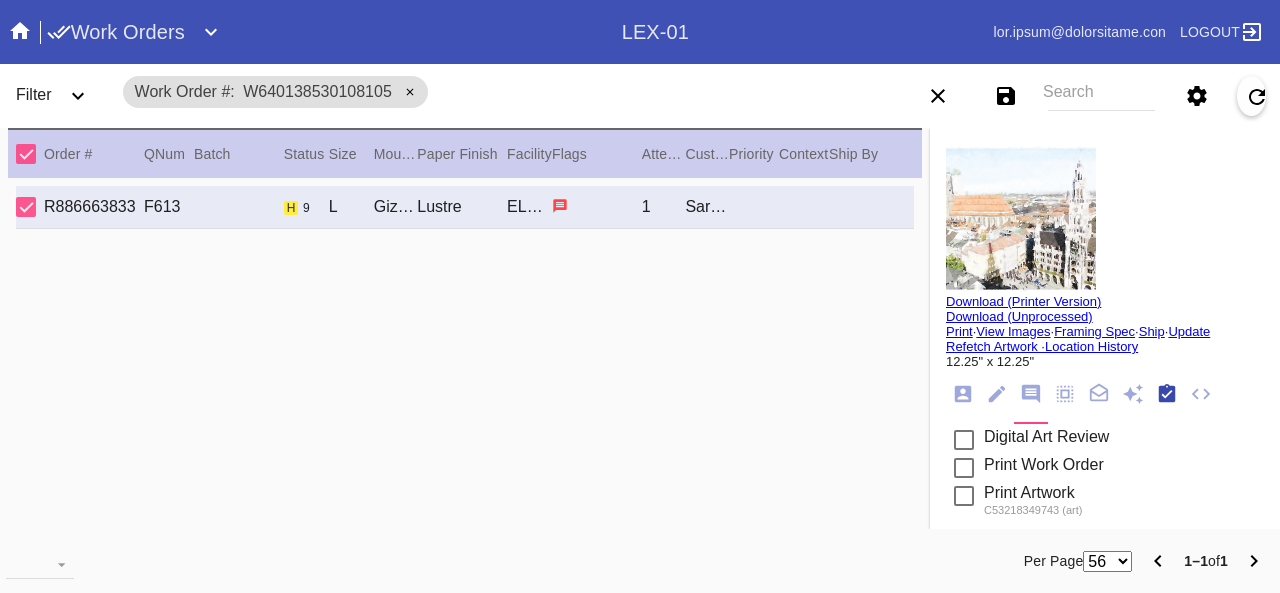 scroll, scrollTop: 318, scrollLeft: 0, axis: vertical 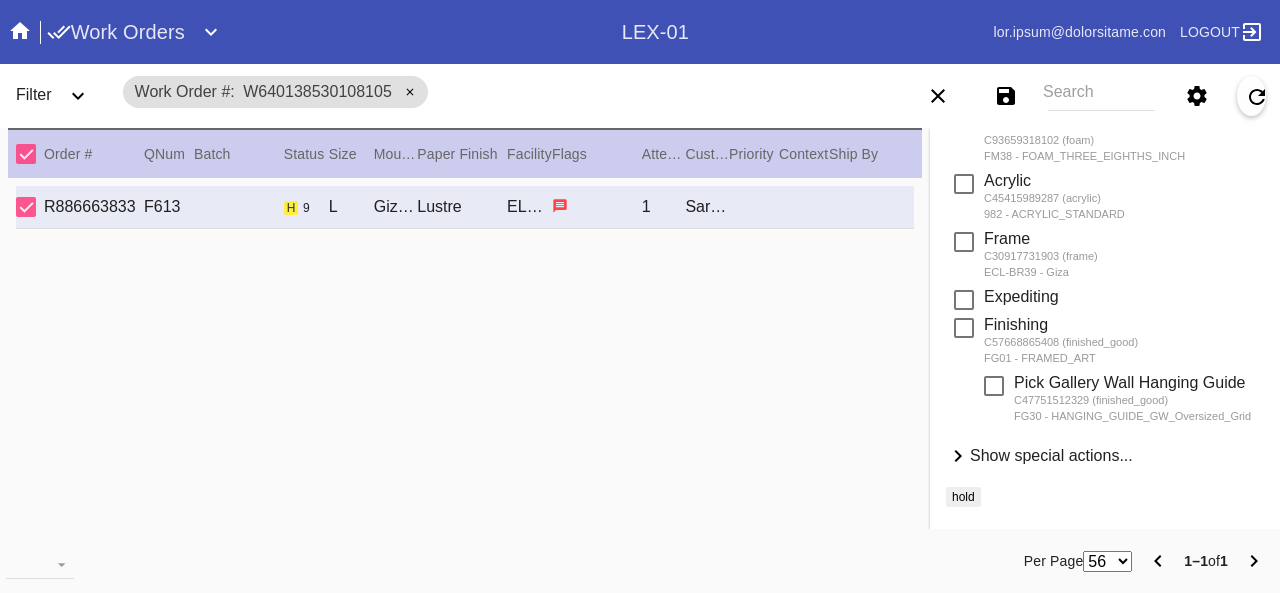 click on "Show special actions..." at bounding box center (1051, 455) 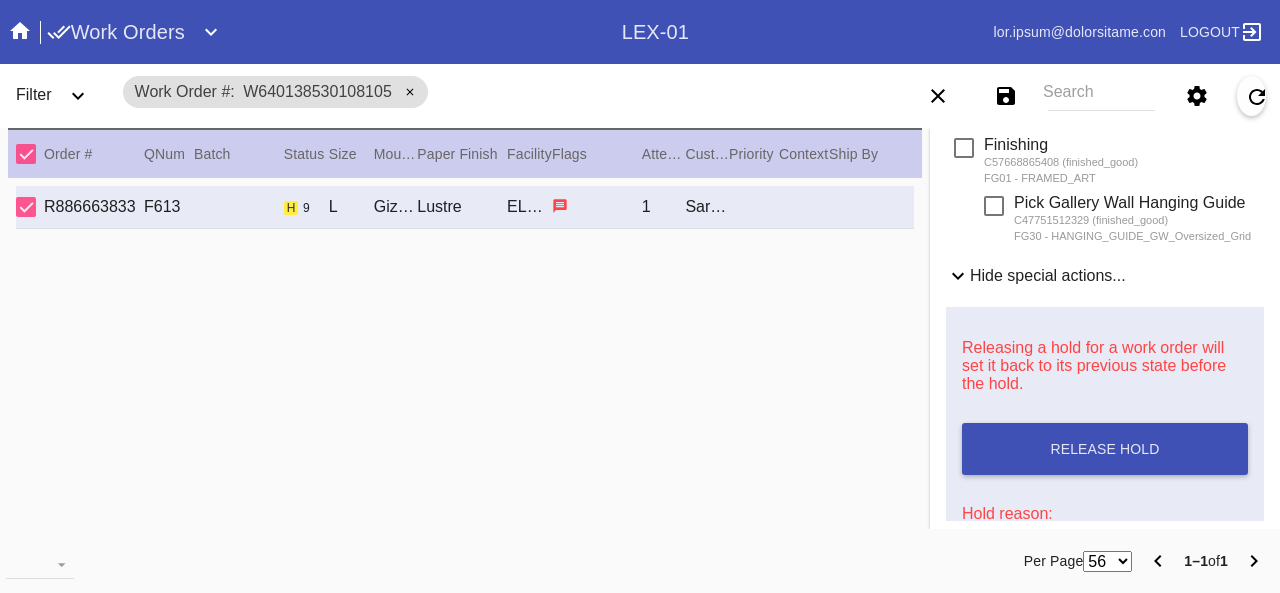 scroll, scrollTop: 794, scrollLeft: 0, axis: vertical 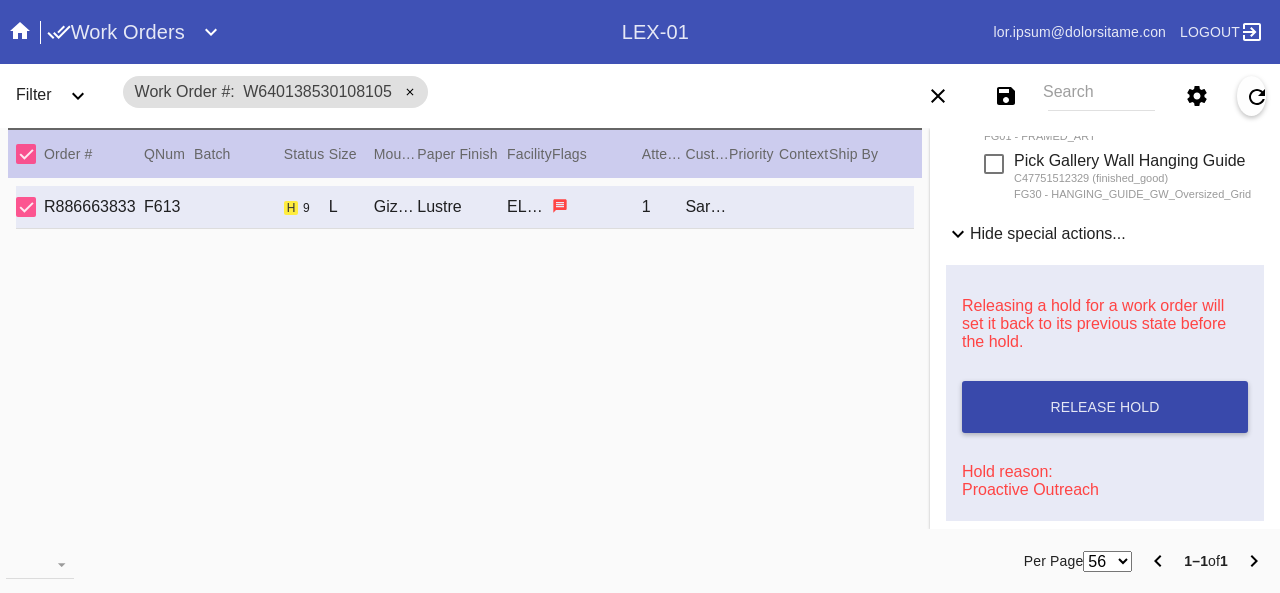 click on "Release Hold" at bounding box center [1104, 407] 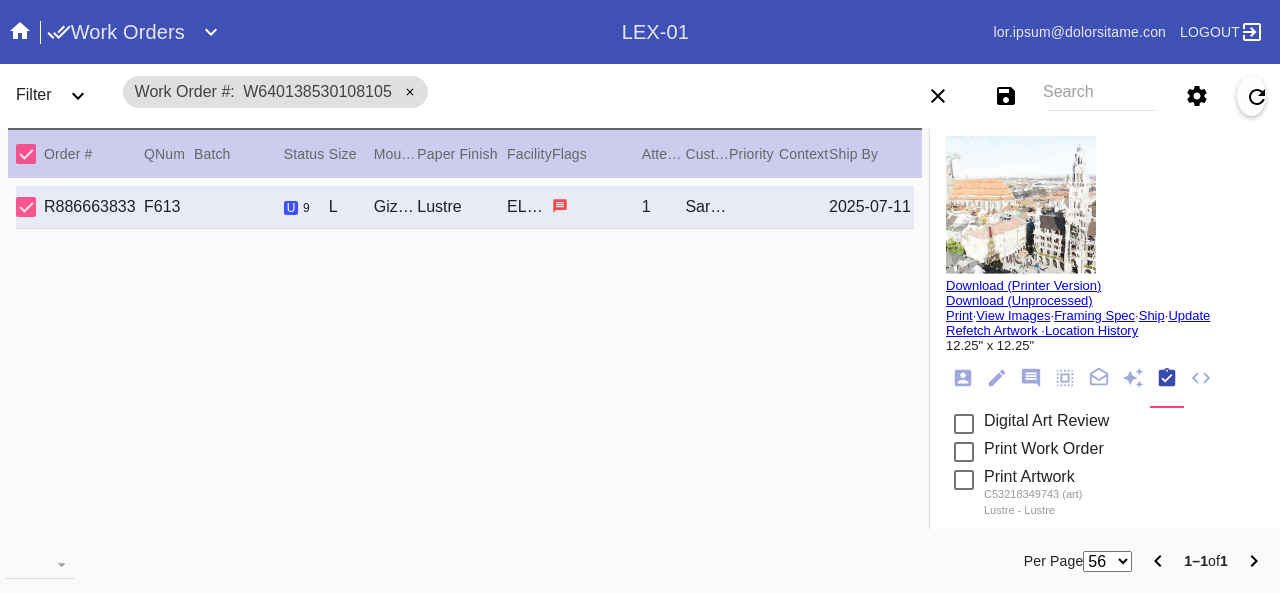 scroll, scrollTop: 0, scrollLeft: 0, axis: both 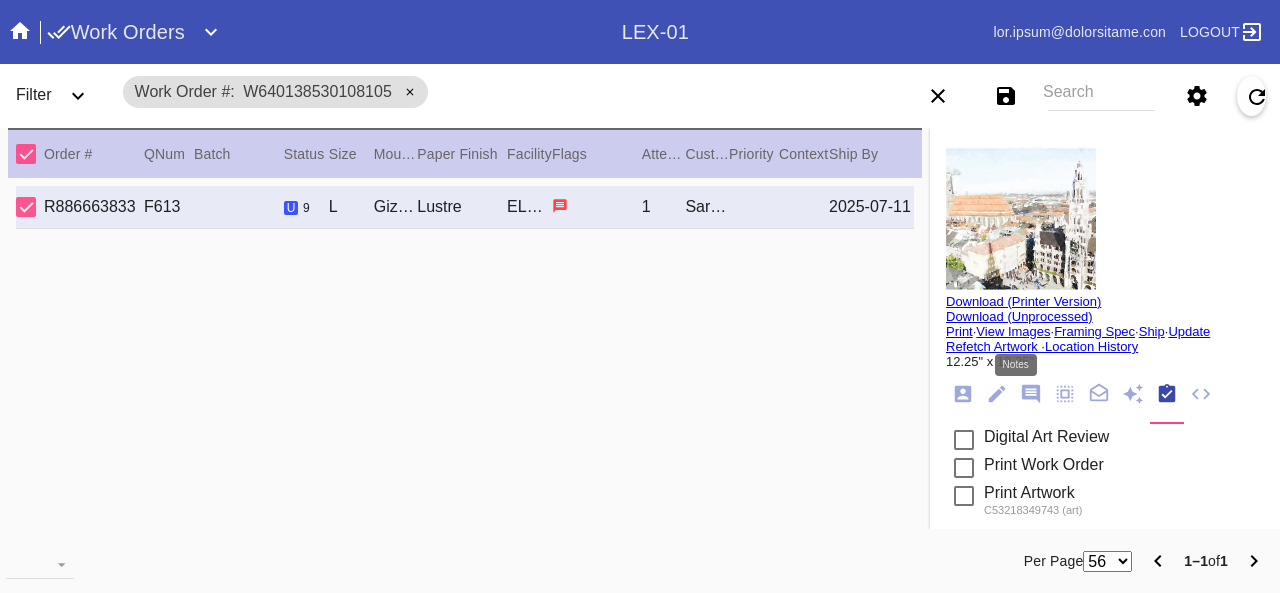 click at bounding box center (1031, 394) 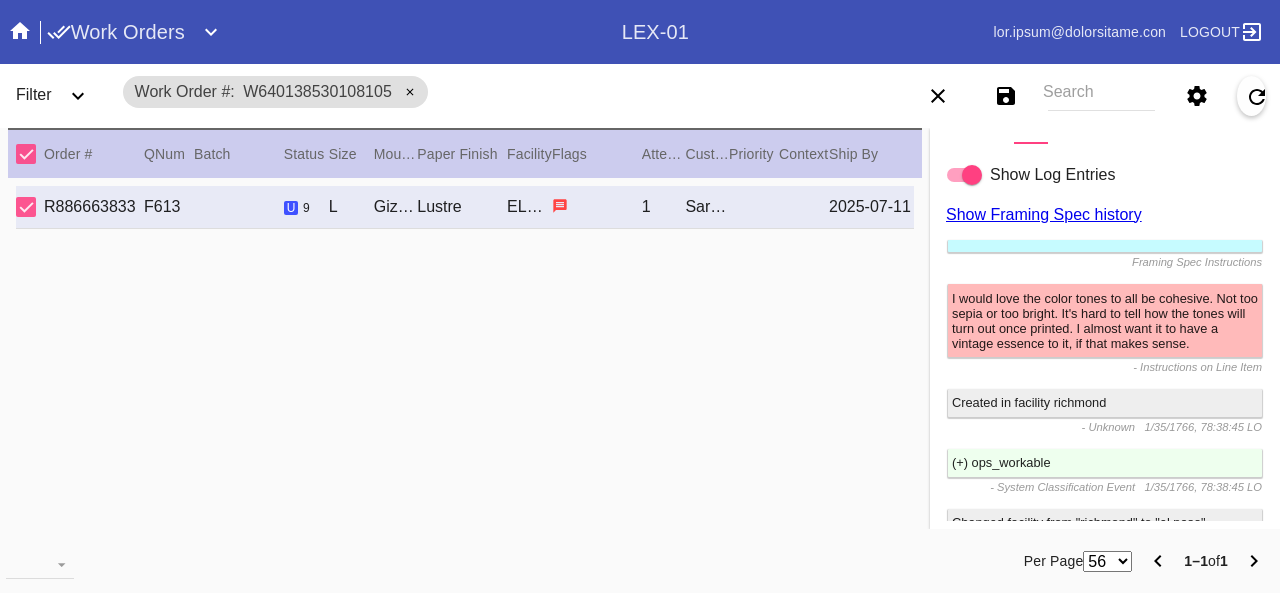 scroll, scrollTop: 300, scrollLeft: 0, axis: vertical 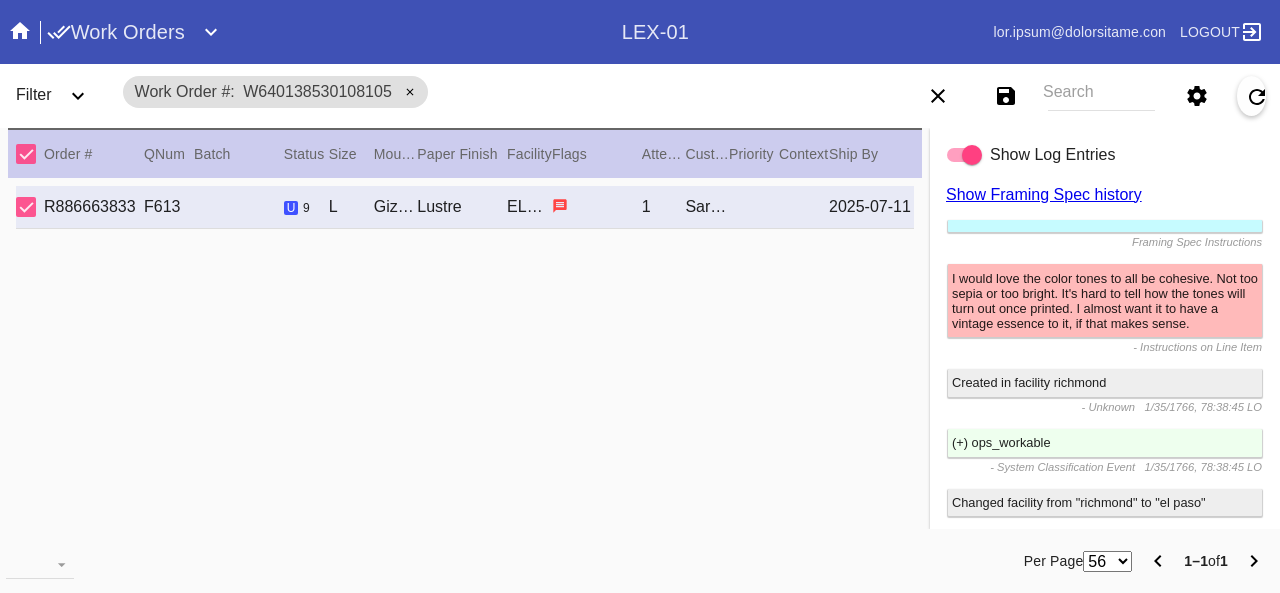 click at bounding box center (972, 155) 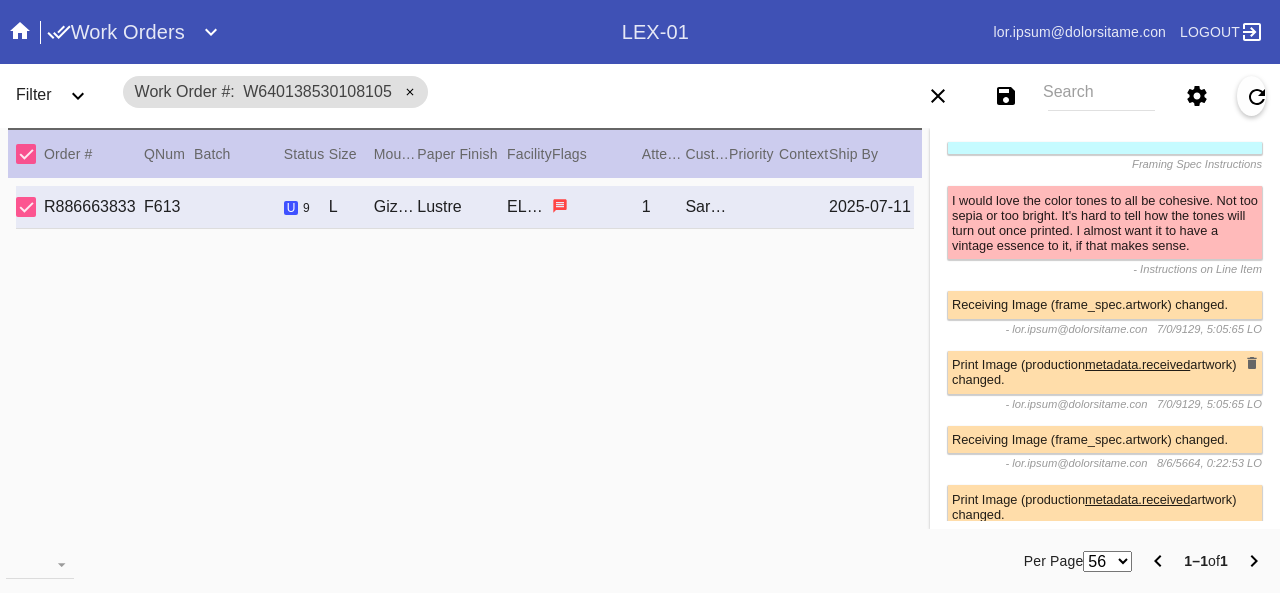 scroll, scrollTop: 536, scrollLeft: 0, axis: vertical 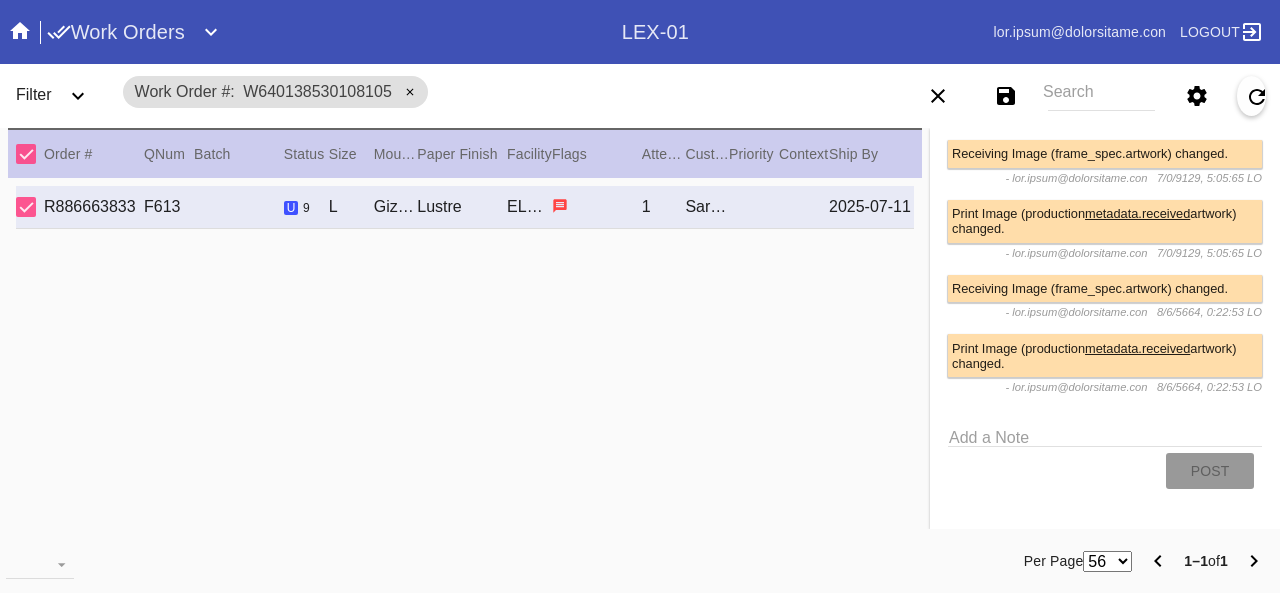 click at bounding box center [1105, 447] 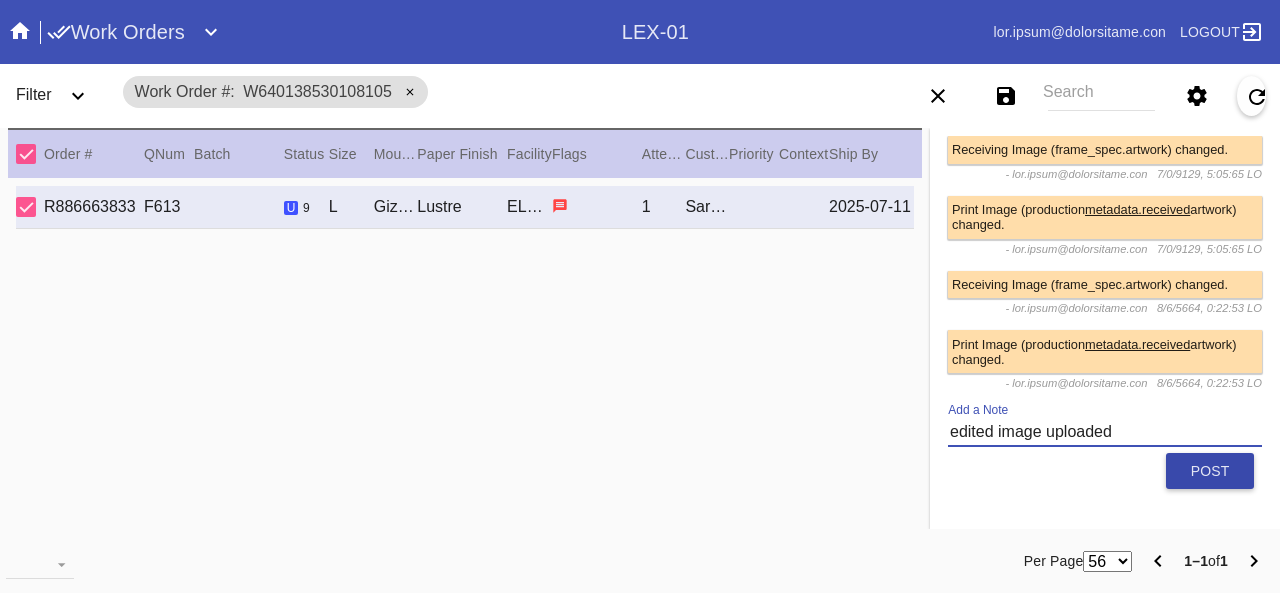 type on "edited image uploaded" 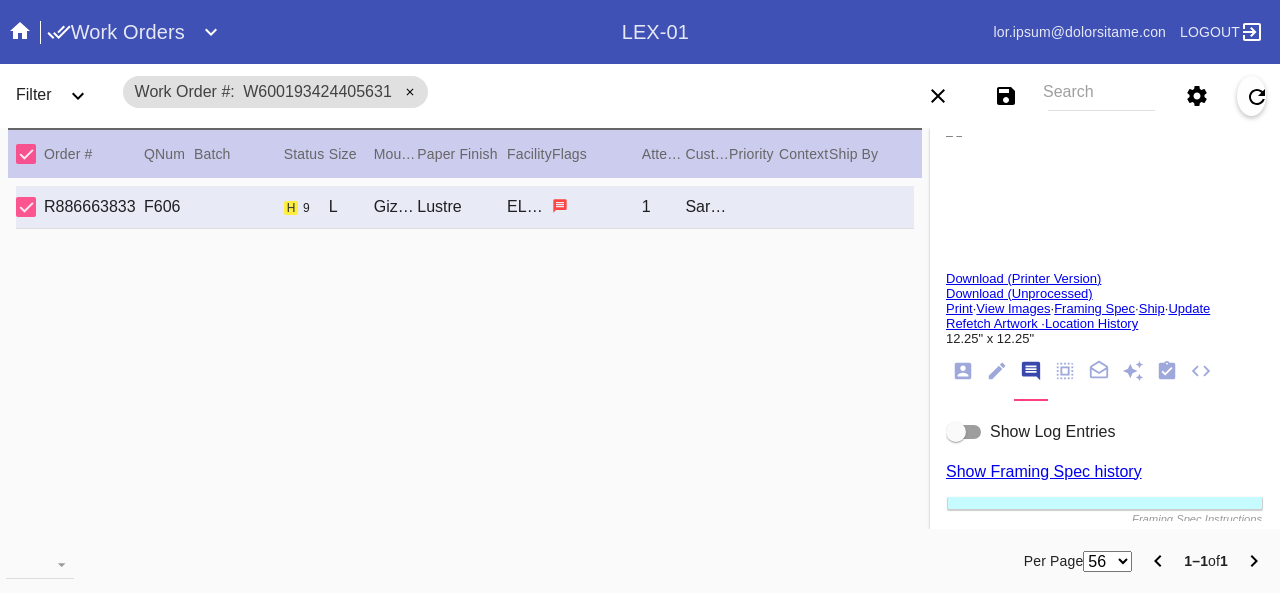 scroll, scrollTop: 0, scrollLeft: 0, axis: both 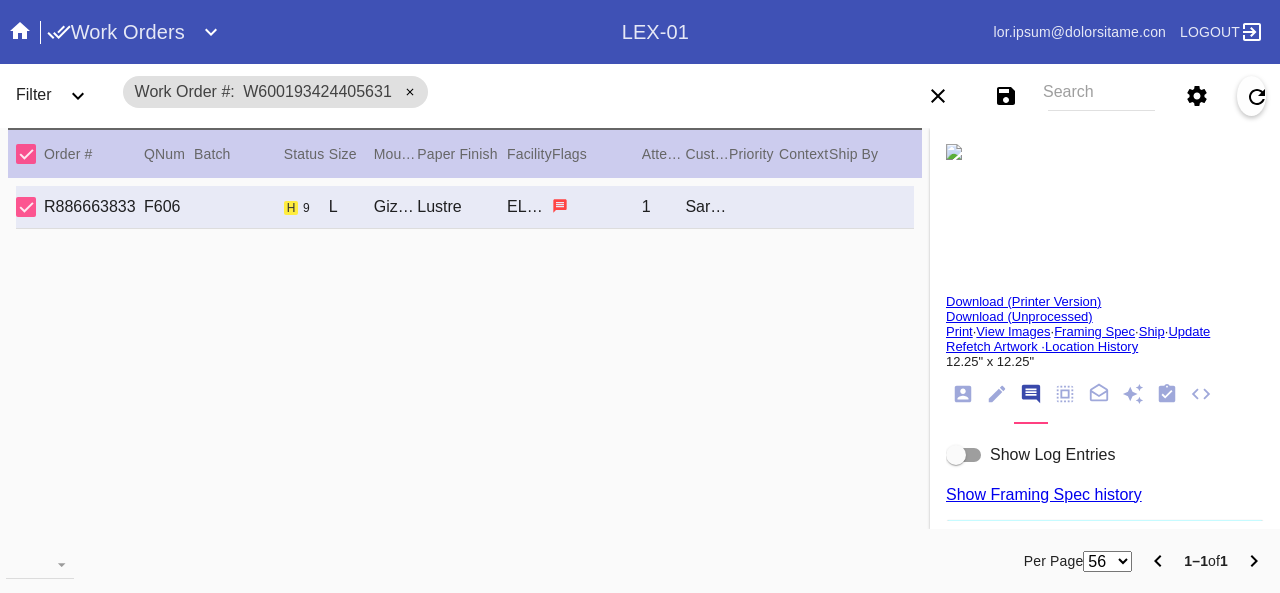 click on "Update" at bounding box center [1189, 331] 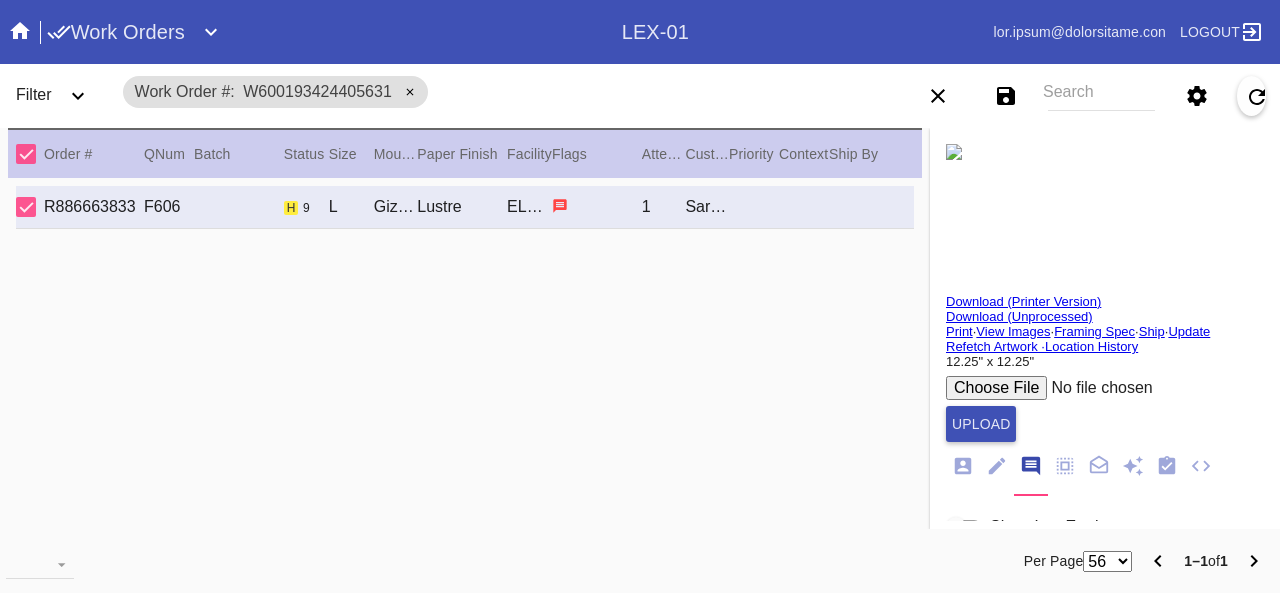 click at bounding box center (1097, 388) 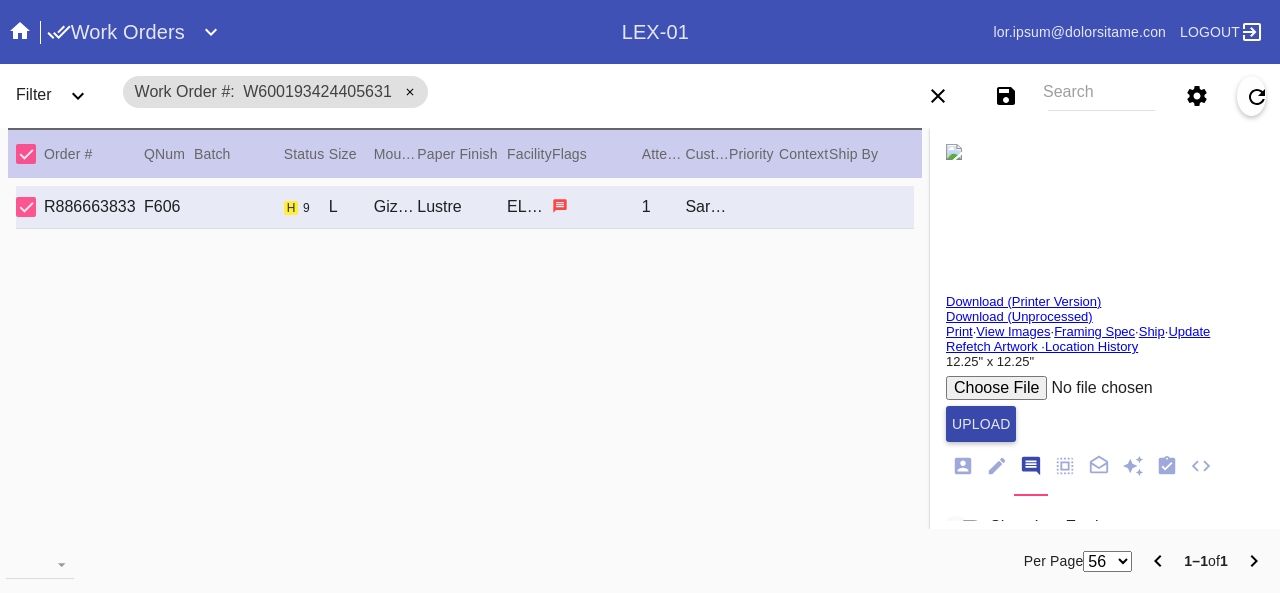 click on "Upload" at bounding box center (981, 424) 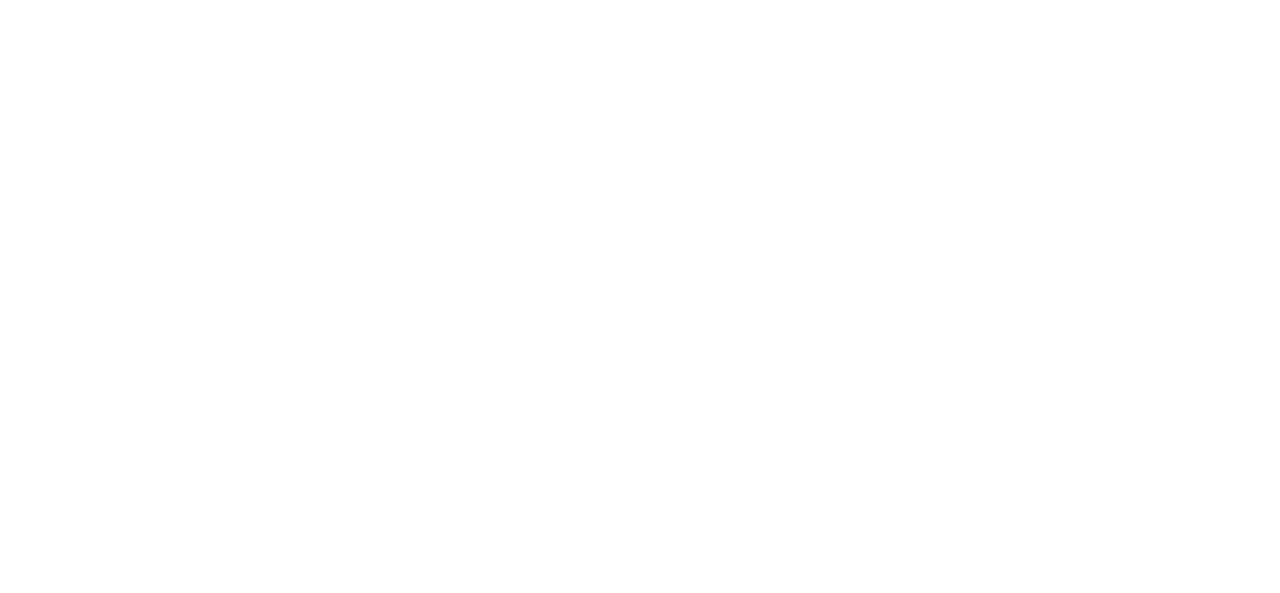 scroll, scrollTop: 0, scrollLeft: 0, axis: both 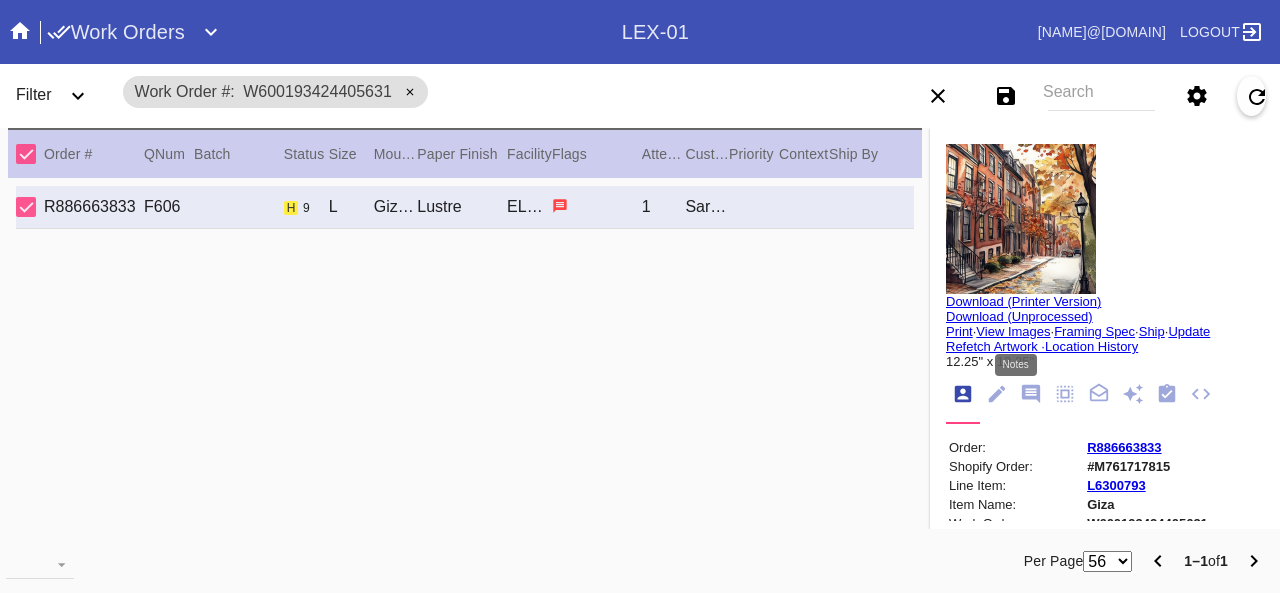 click at bounding box center [1031, 394] 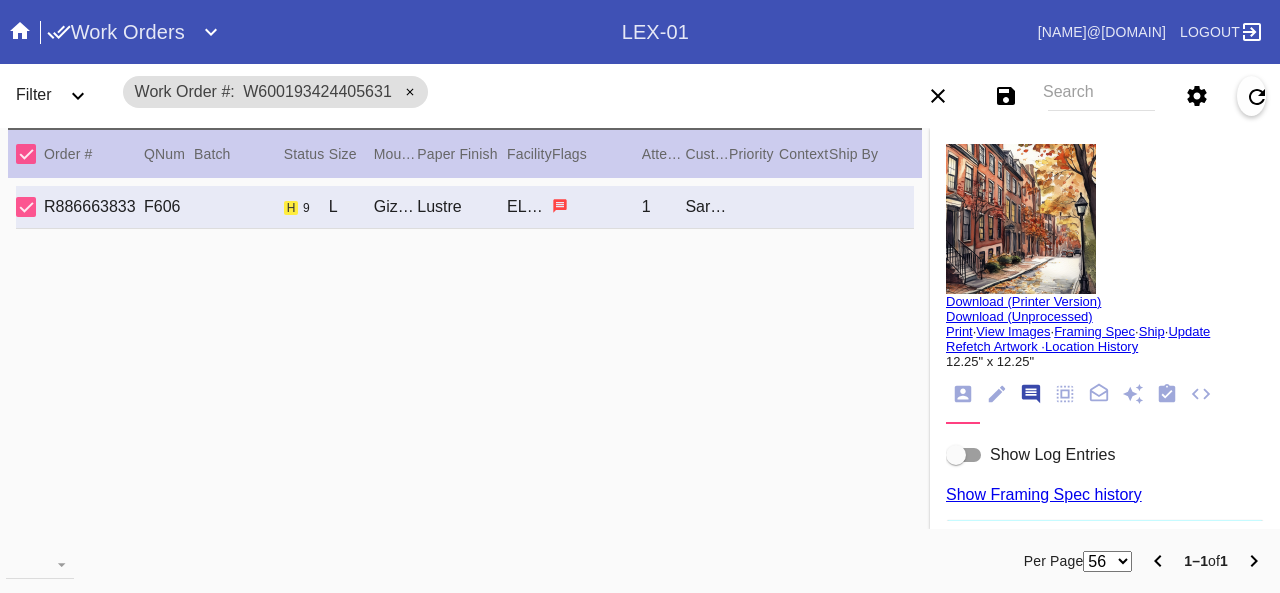 scroll, scrollTop: 122, scrollLeft: 0, axis: vertical 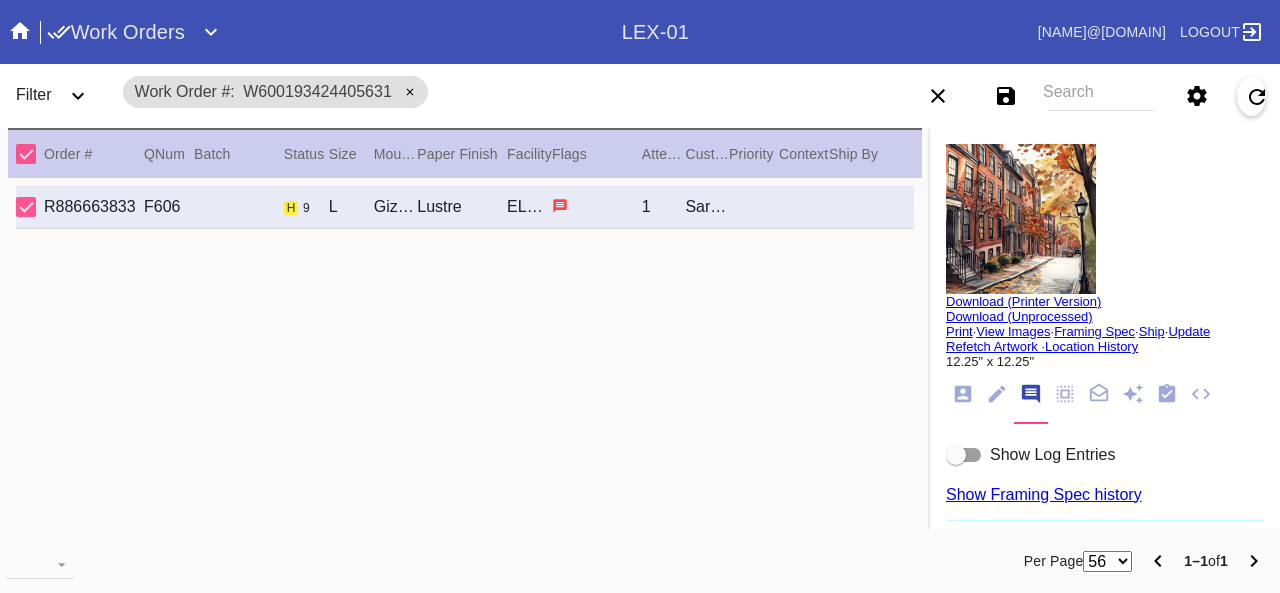click at bounding box center (956, 455) 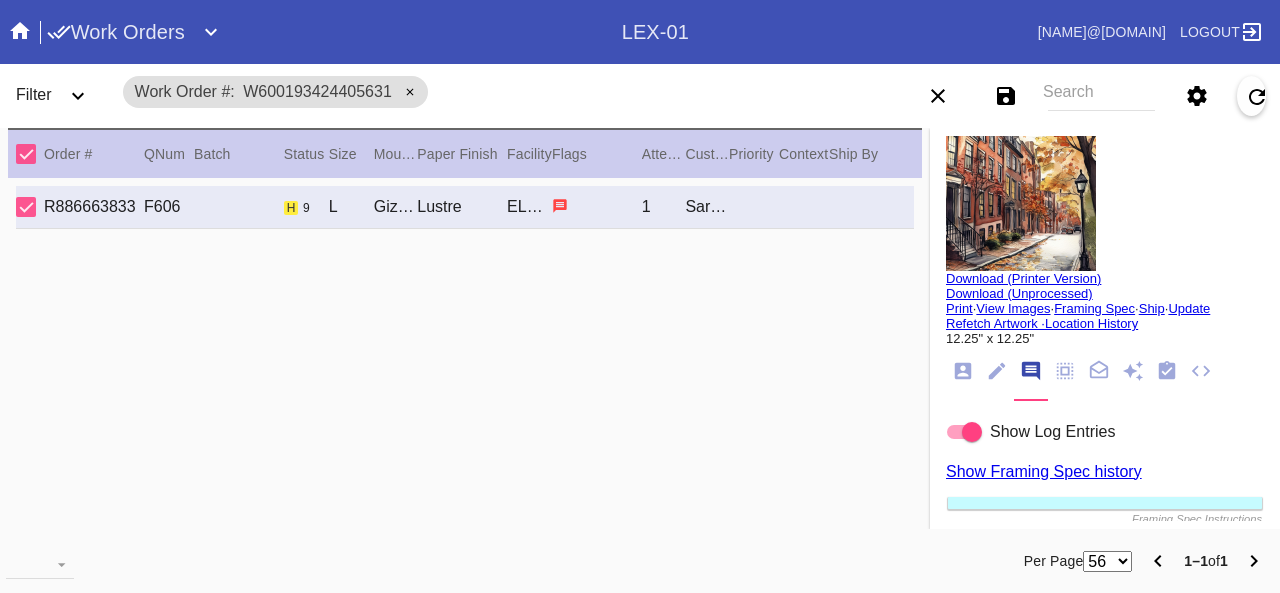 scroll, scrollTop: 0, scrollLeft: 0, axis: both 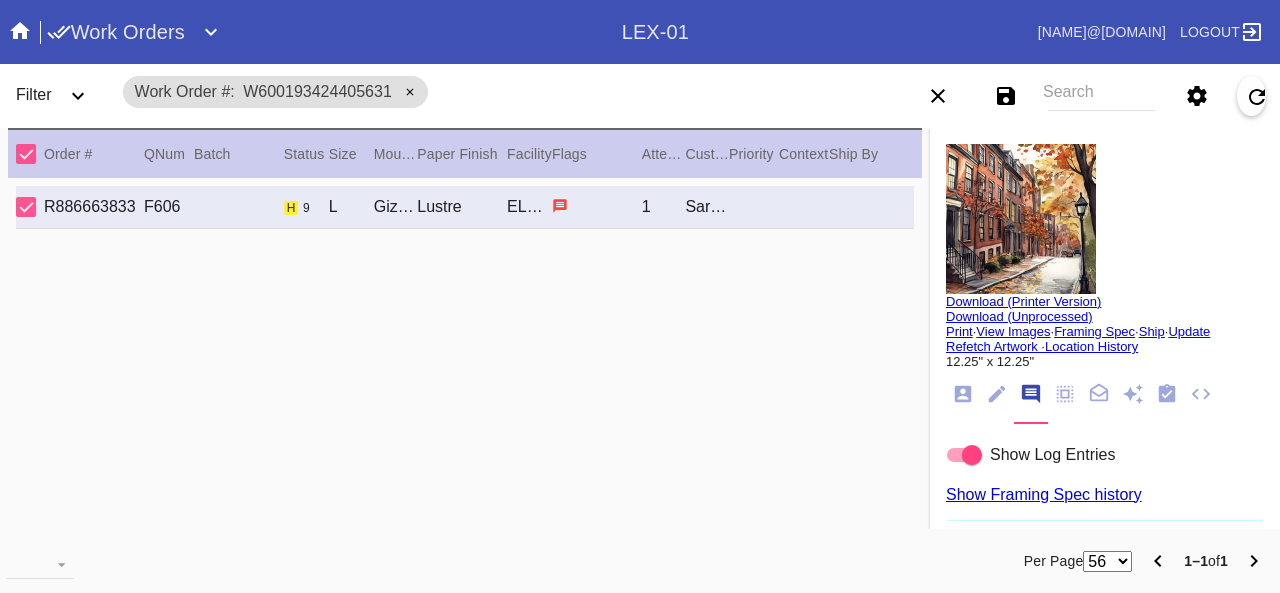 click at bounding box center (1021, 219) 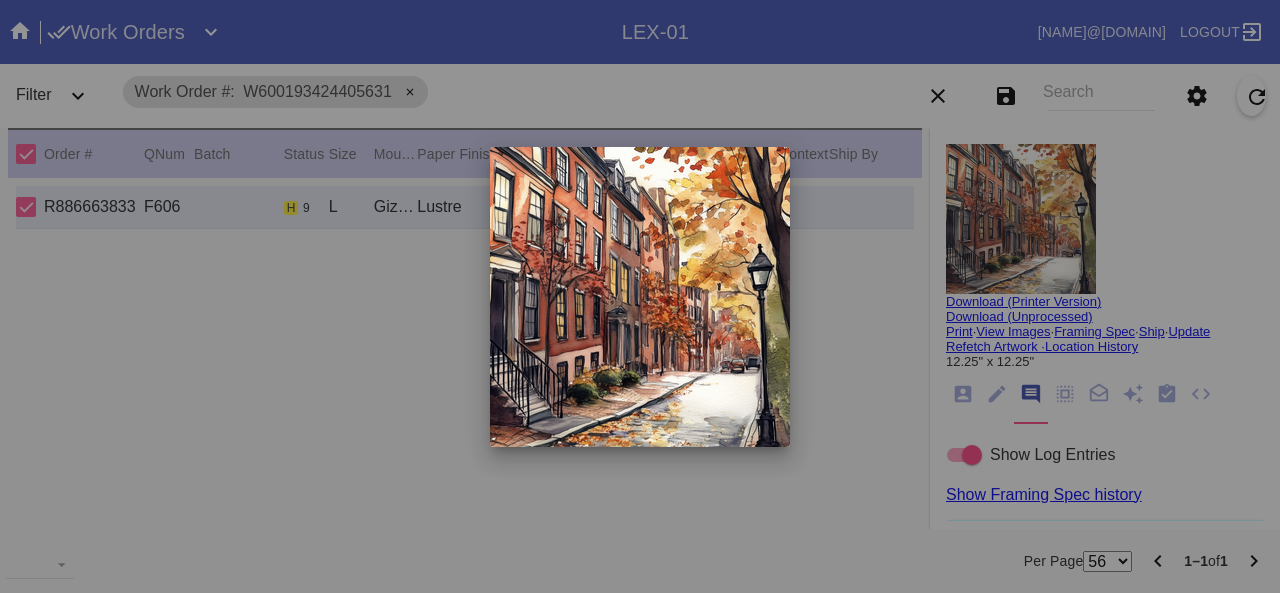 click at bounding box center (640, 296) 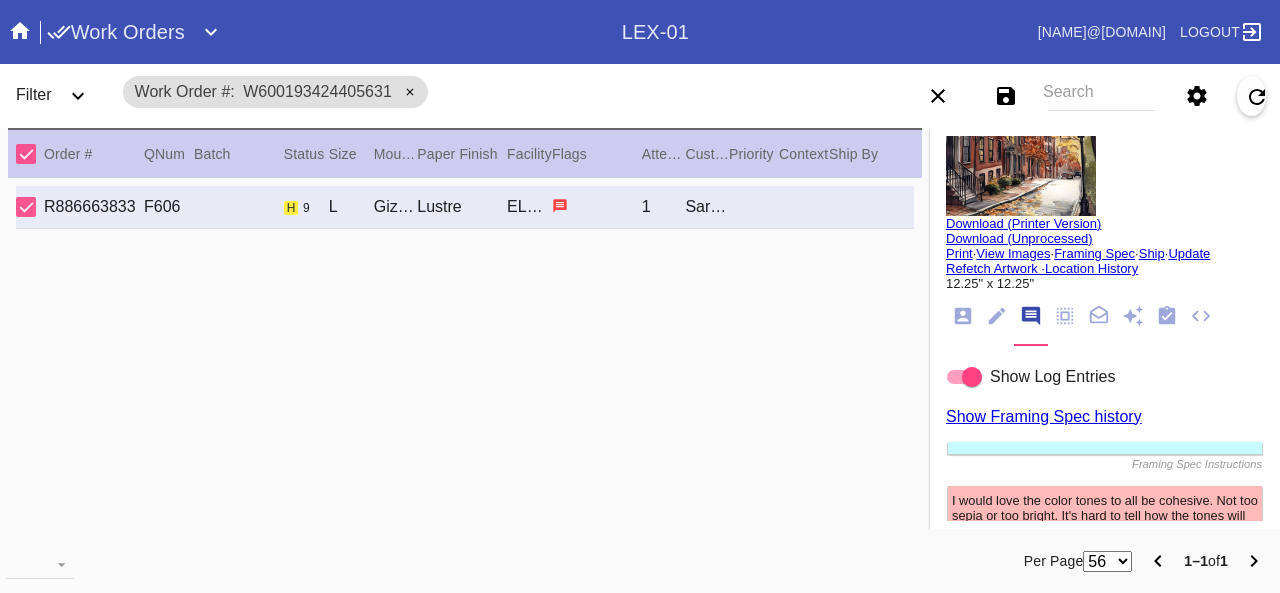 scroll, scrollTop: 100, scrollLeft: 0, axis: vertical 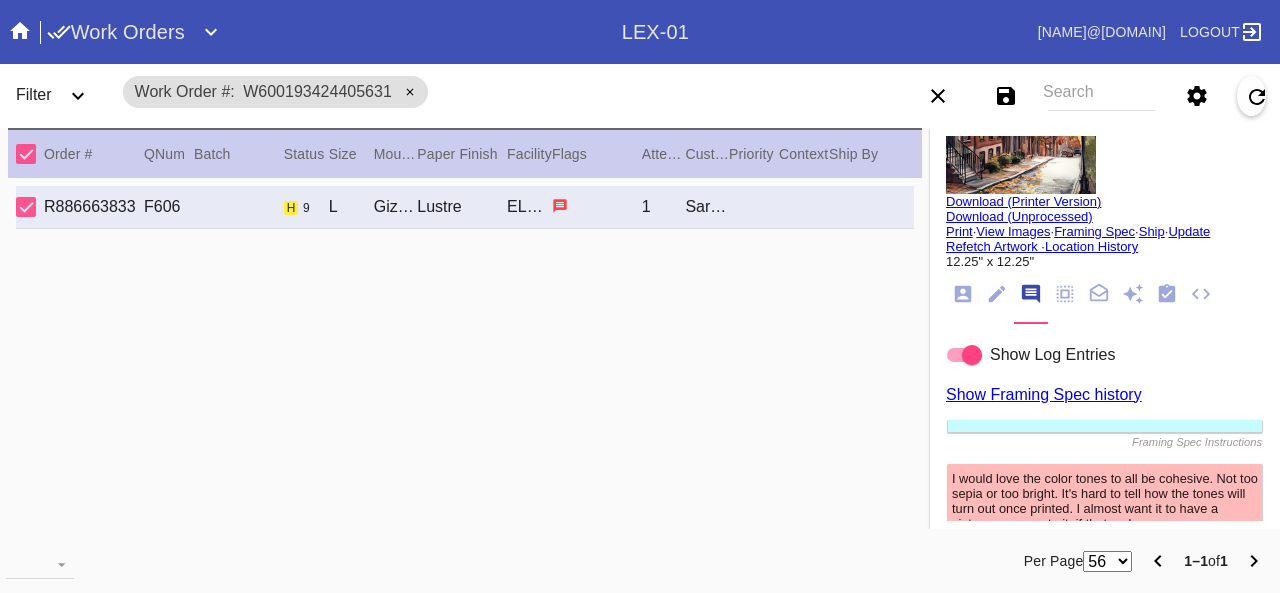 click at bounding box center [972, 355] 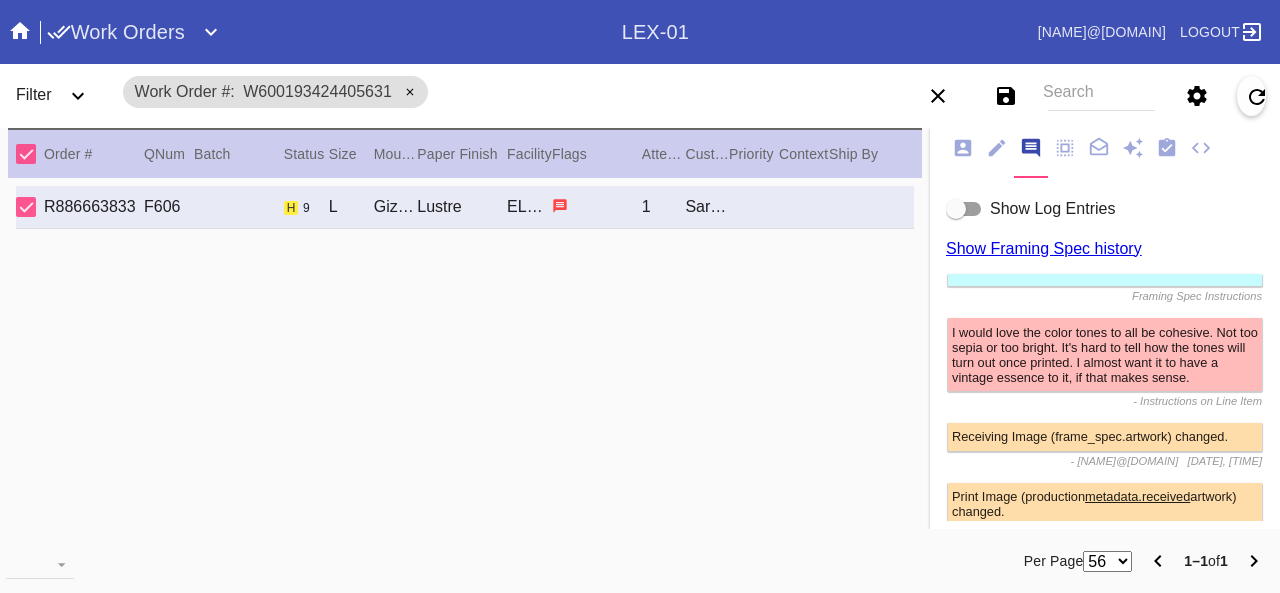 scroll, scrollTop: 400, scrollLeft: 0, axis: vertical 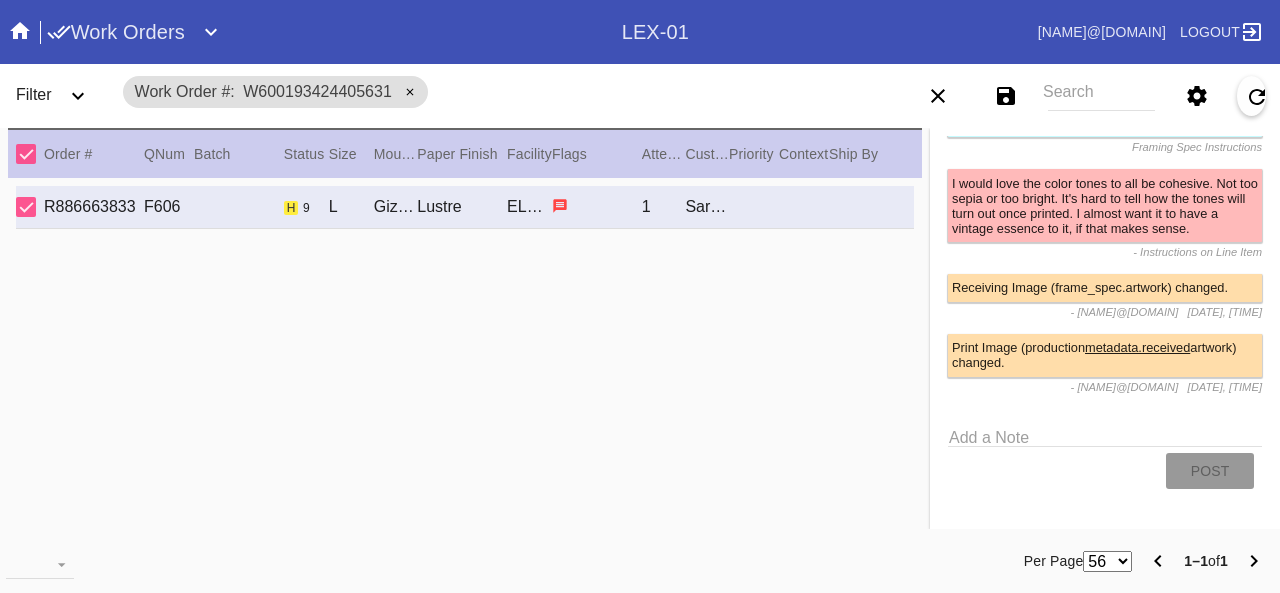 click on "Add a Note" at bounding box center (1105, 434) 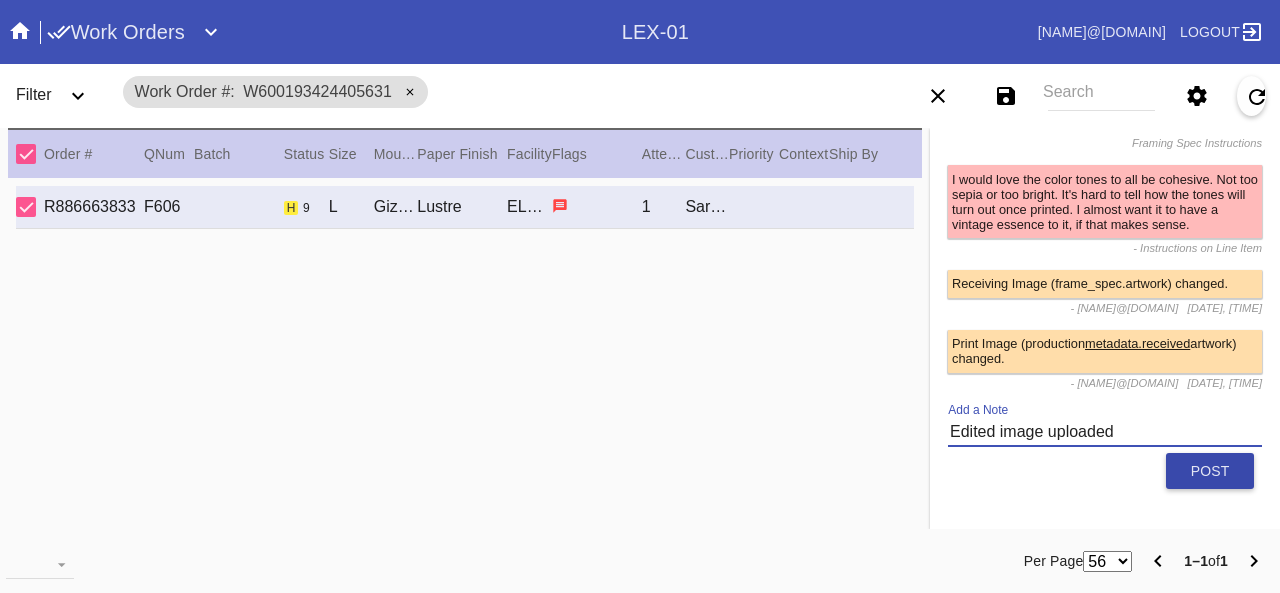 type on "Edited image uploaded" 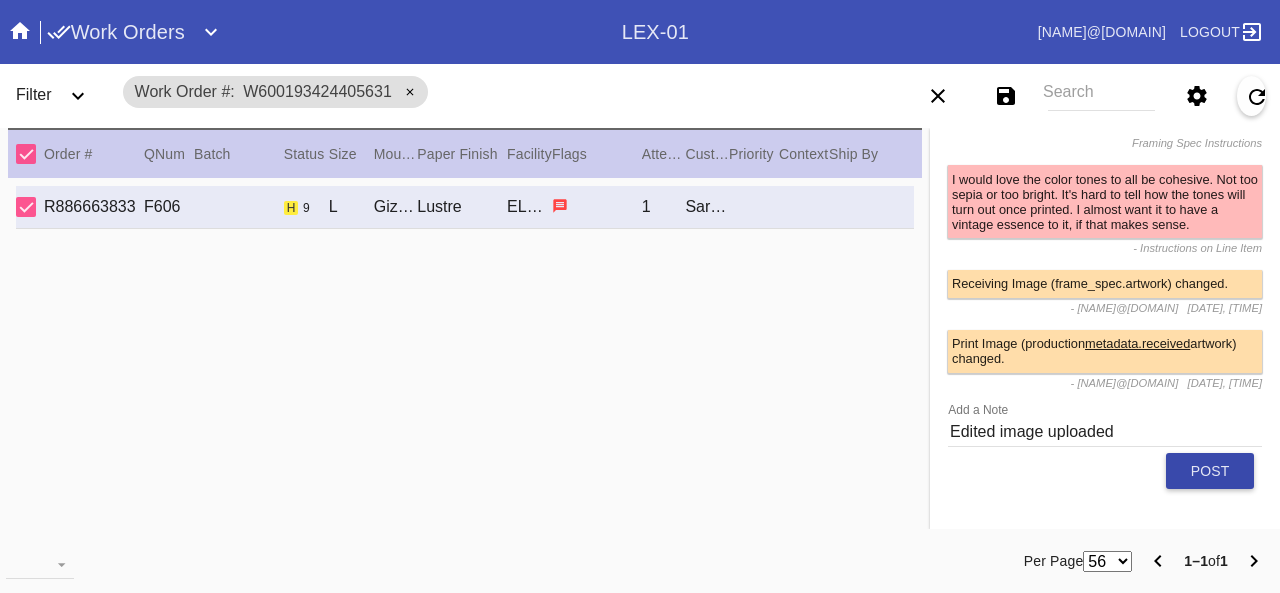 click on "Post" at bounding box center (1210, 471) 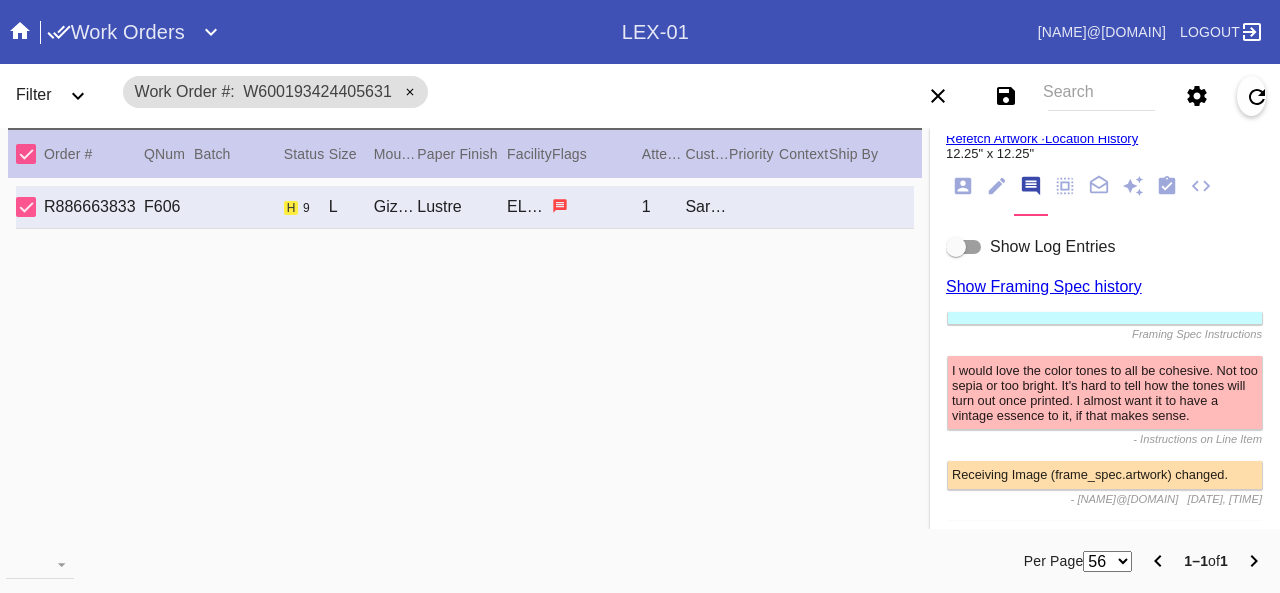 scroll, scrollTop: 0, scrollLeft: 0, axis: both 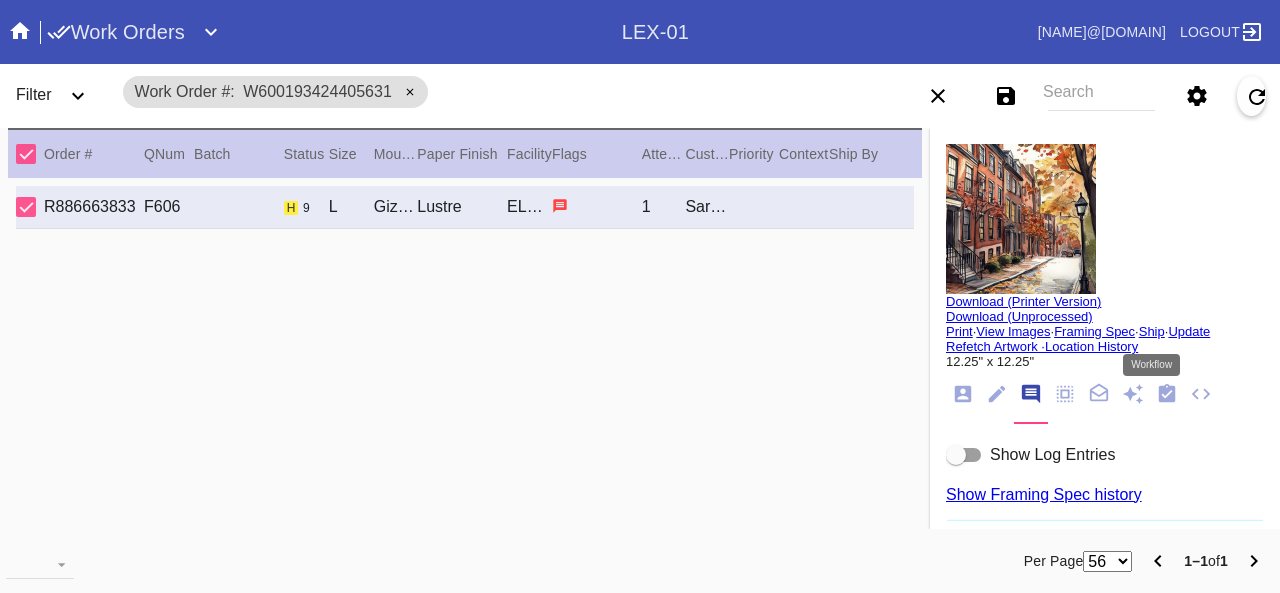 click at bounding box center [1167, 393] 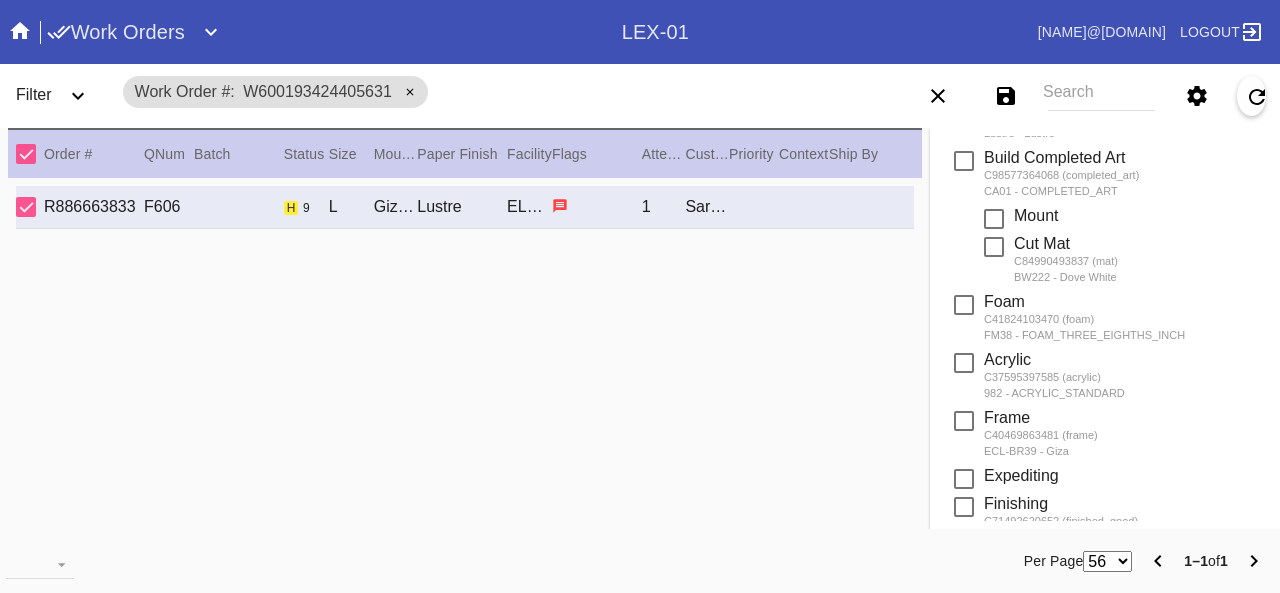 scroll, scrollTop: 520, scrollLeft: 0, axis: vertical 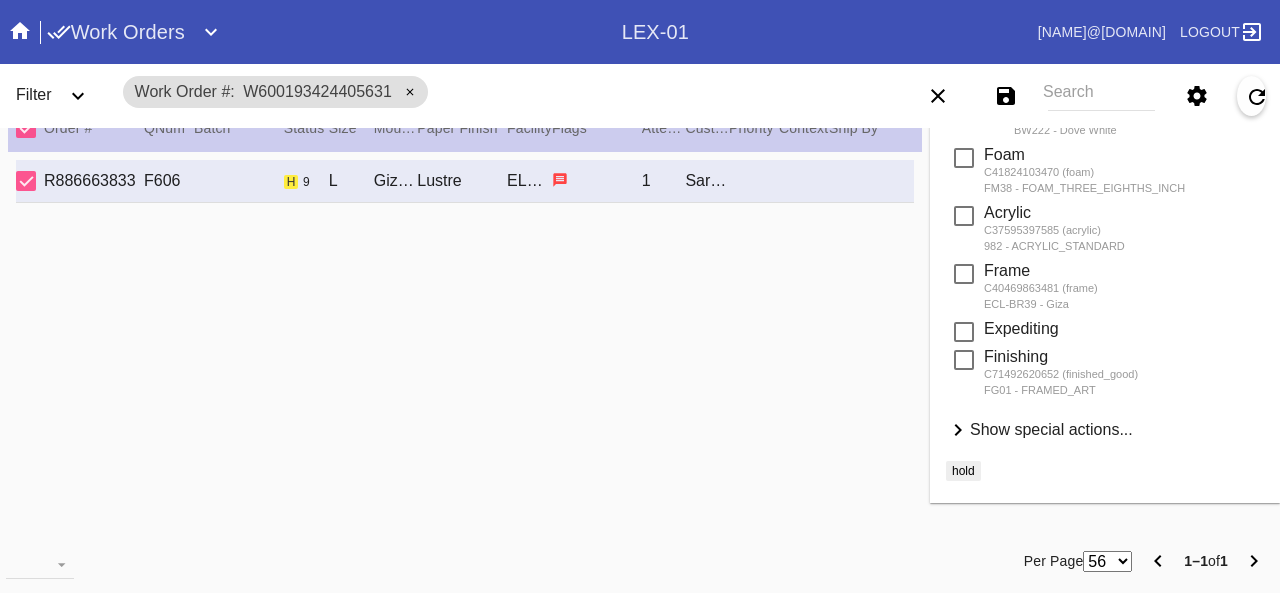 click on "Show special actions..." at bounding box center [1051, 429] 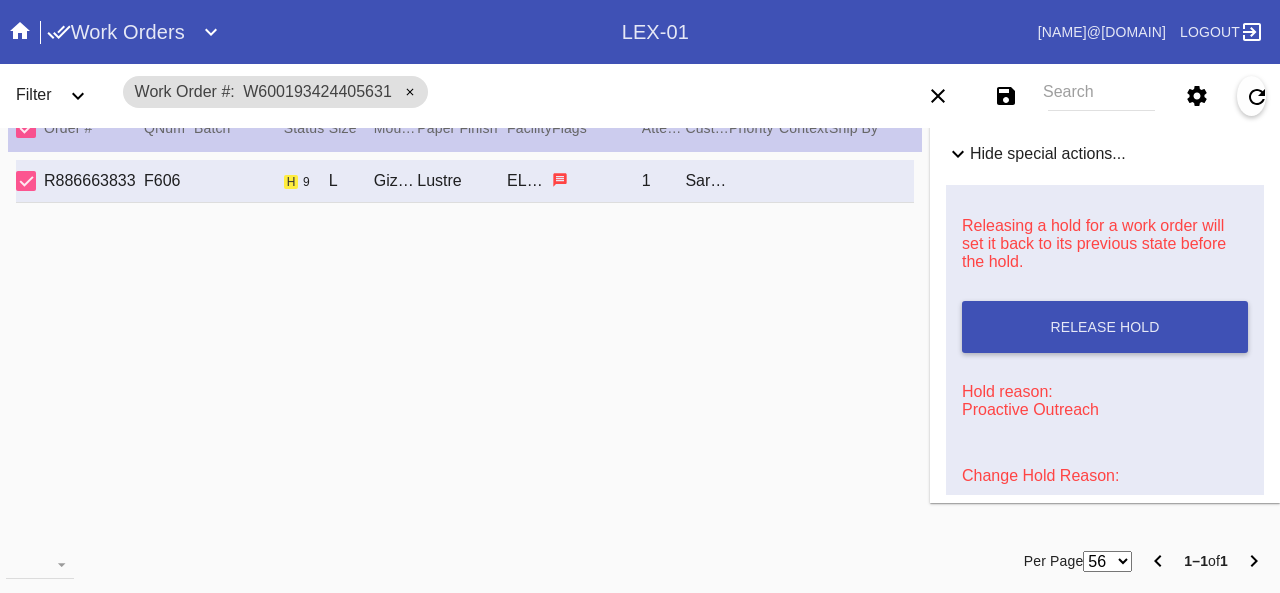 scroll, scrollTop: 974, scrollLeft: 0, axis: vertical 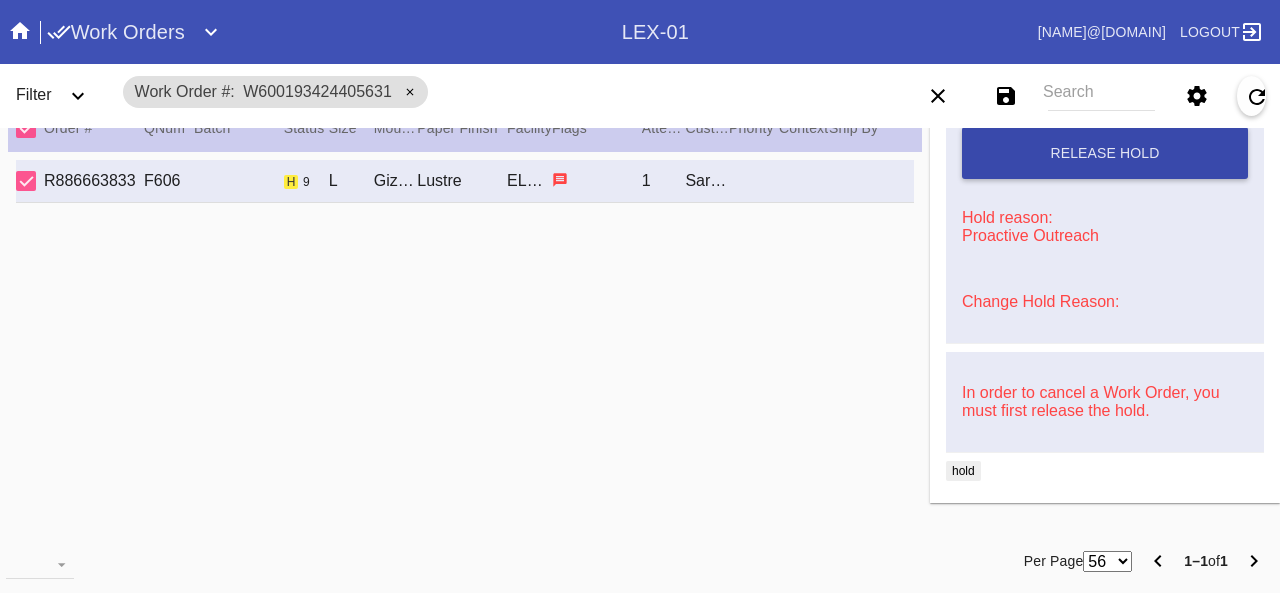click on "Release Hold" at bounding box center (1105, 153) 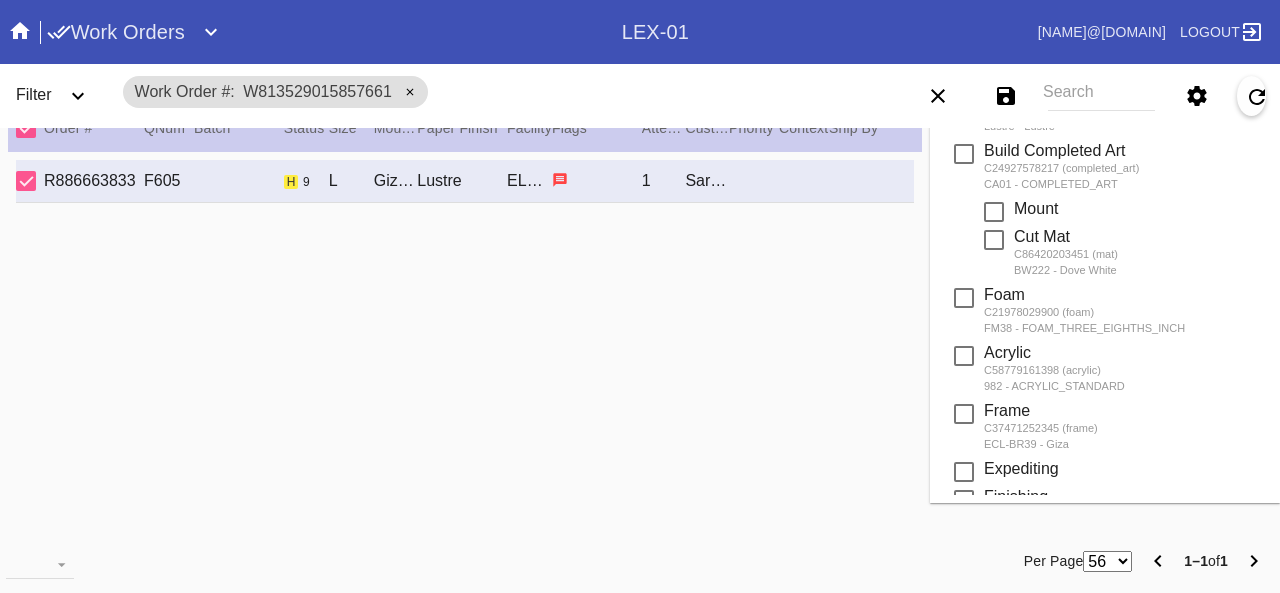 scroll, scrollTop: 0, scrollLeft: 0, axis: both 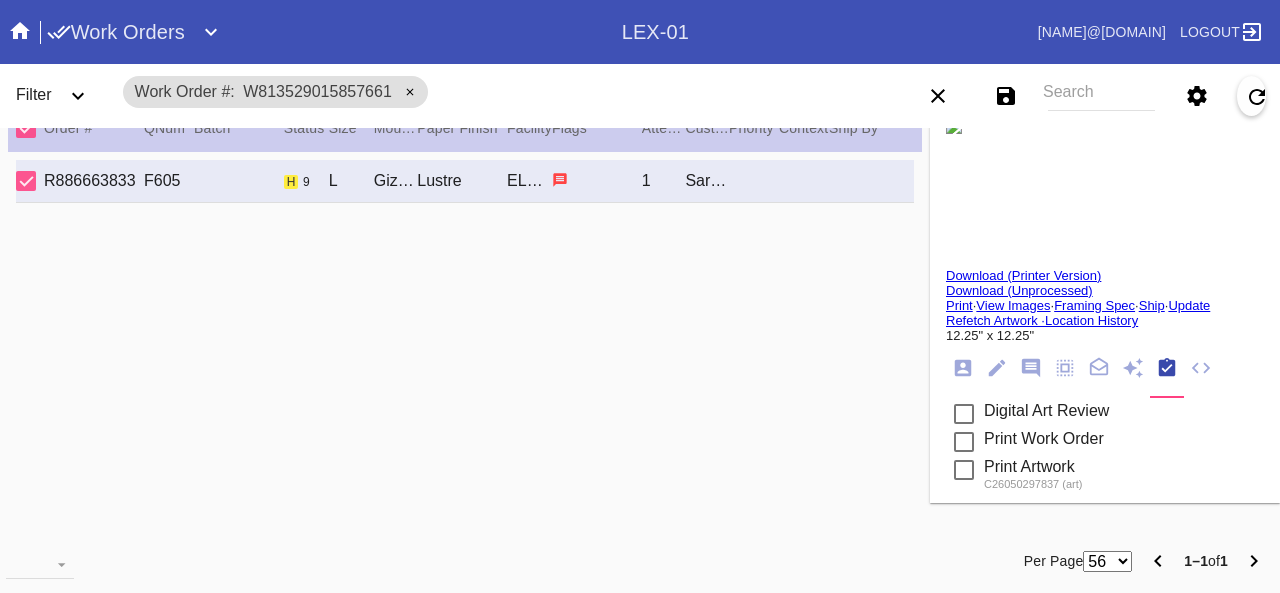 click on "Update" at bounding box center [1189, 305] 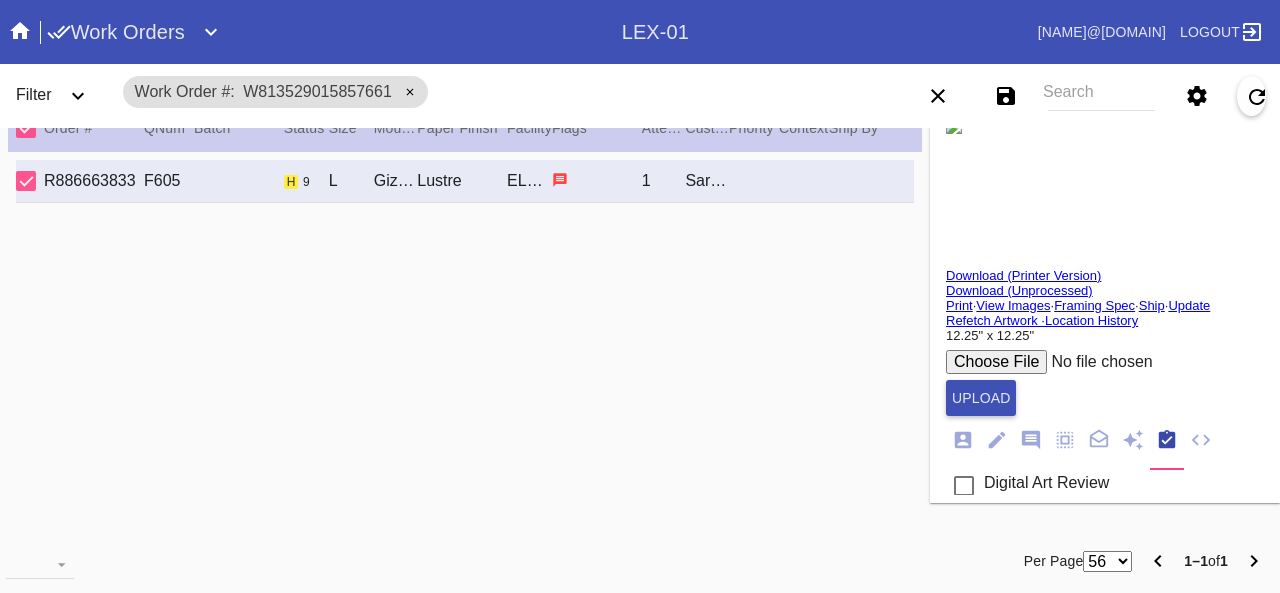 click at bounding box center (1097, 362) 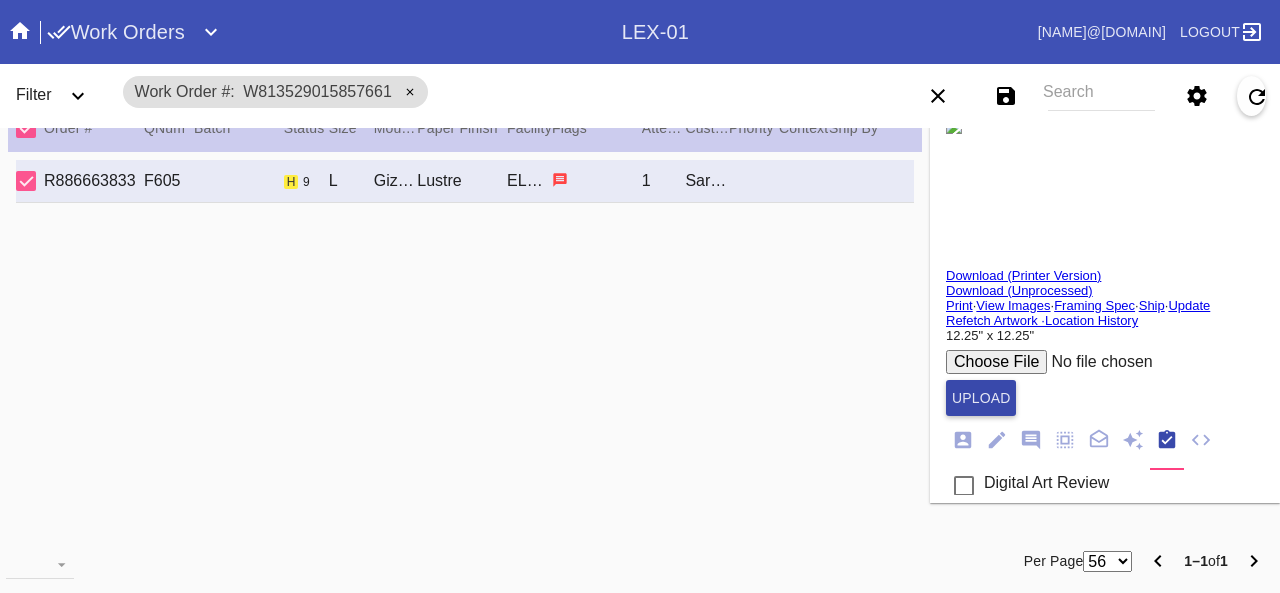 click on "Upload" at bounding box center [981, 398] 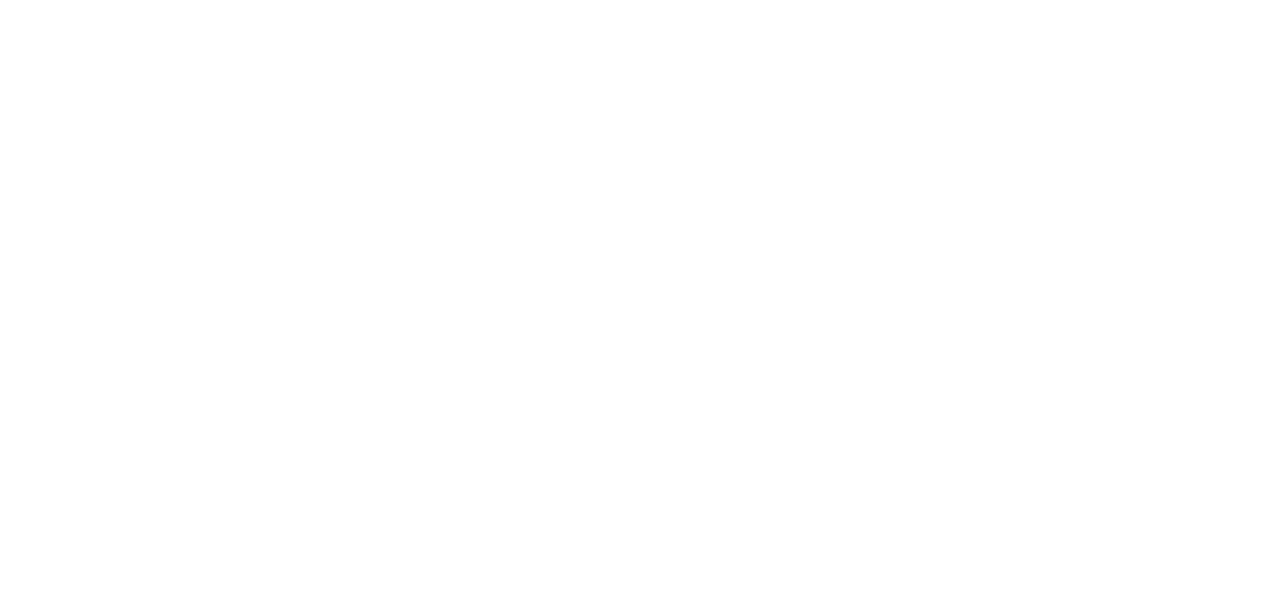 scroll, scrollTop: 0, scrollLeft: 0, axis: both 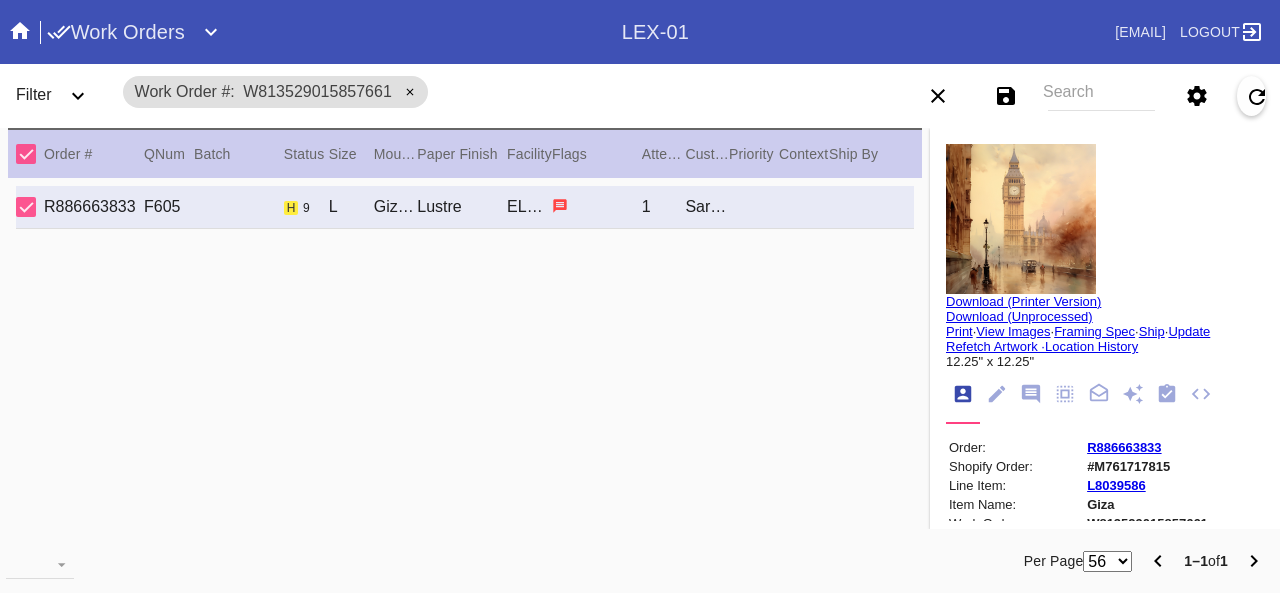 click at bounding box center (1031, 394) 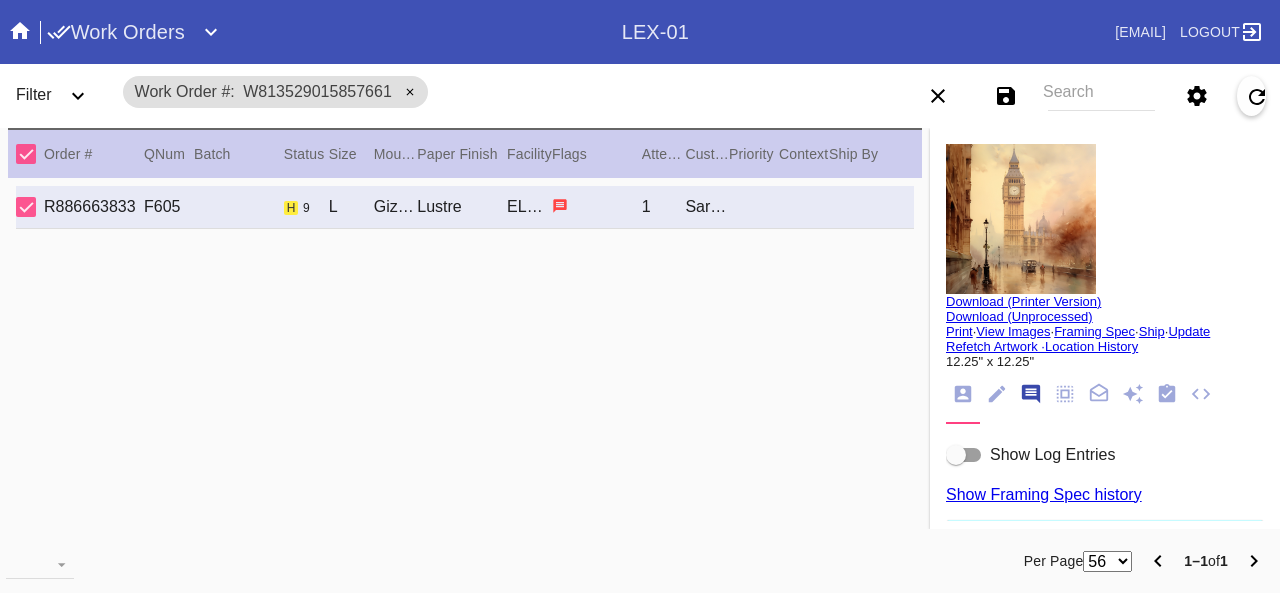 scroll, scrollTop: 122, scrollLeft: 0, axis: vertical 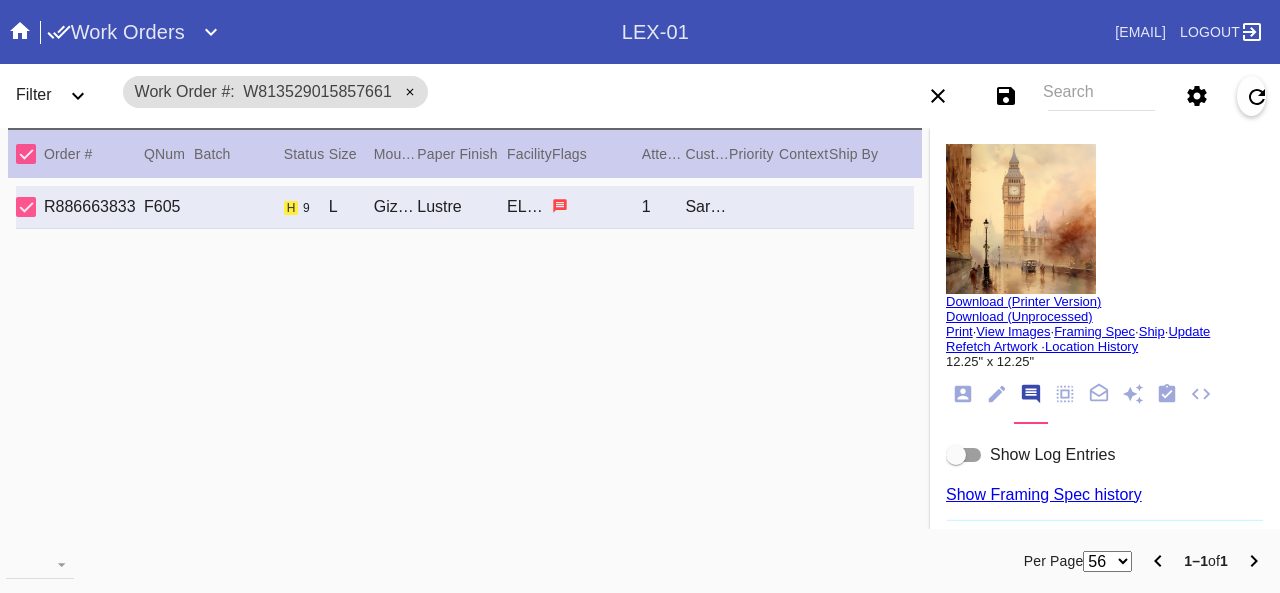 click on "Show Log Entries" at bounding box center [1105, 455] 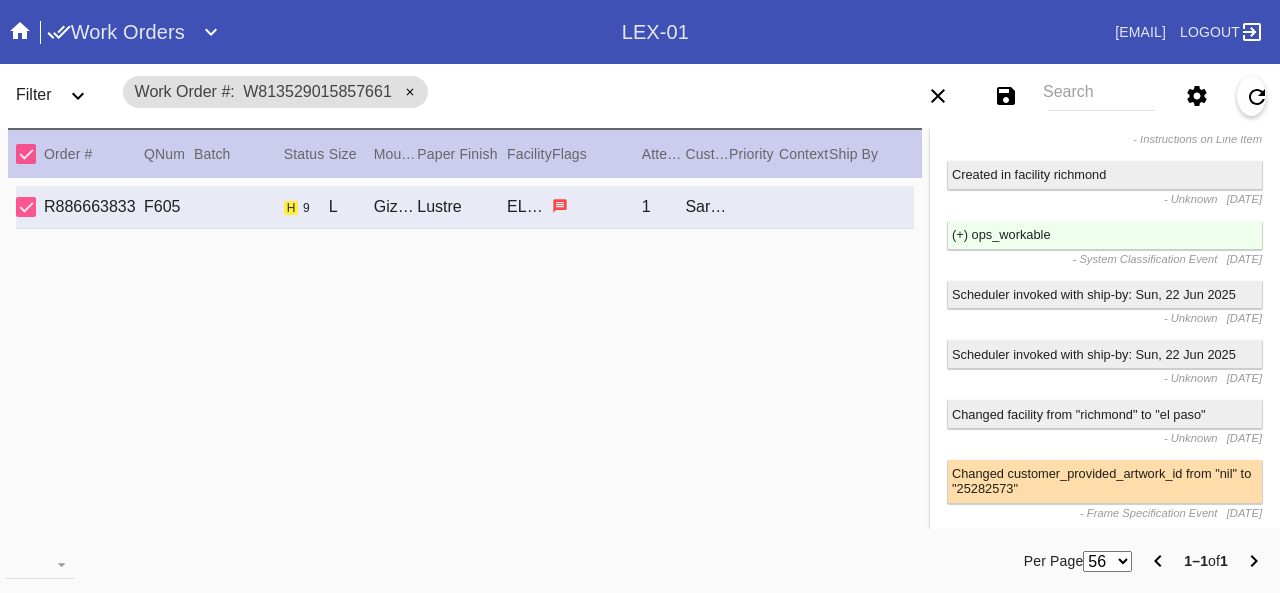 scroll, scrollTop: 600, scrollLeft: 0, axis: vertical 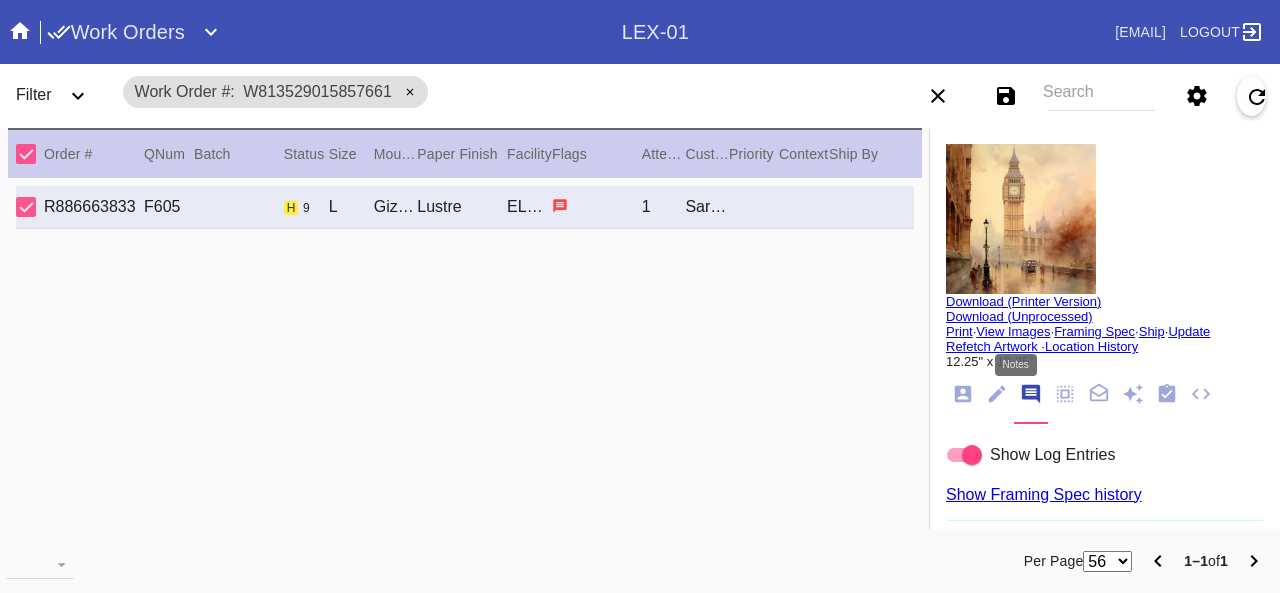 click at bounding box center [1031, 394] 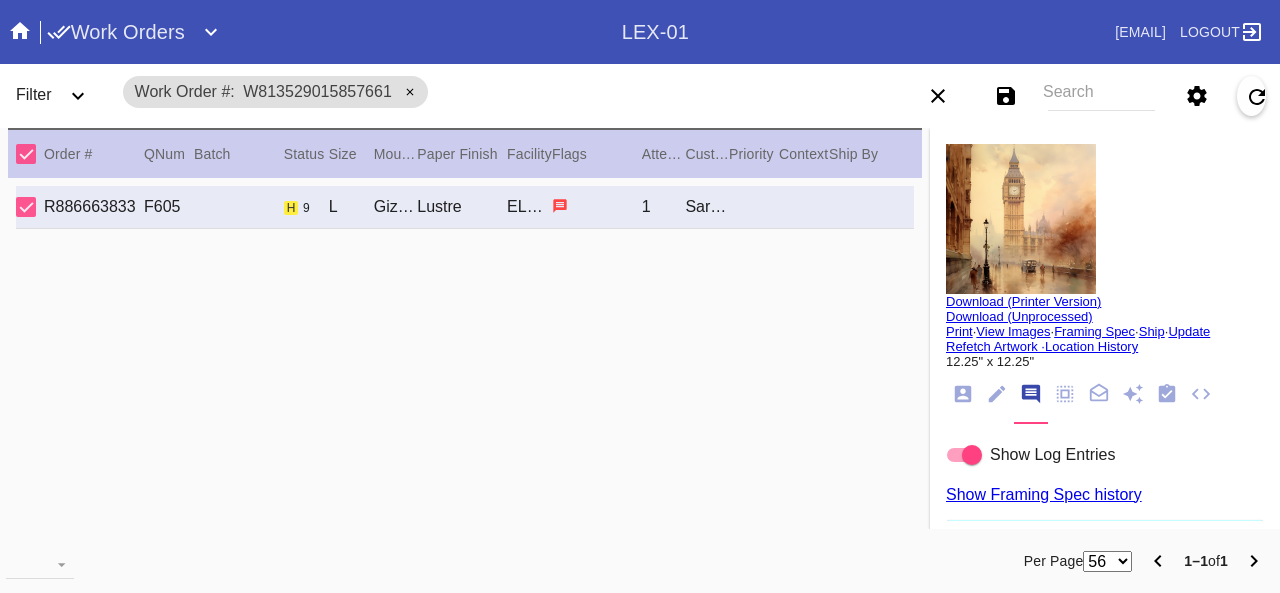 click on "Show Log Entries" at bounding box center [1105, 455] 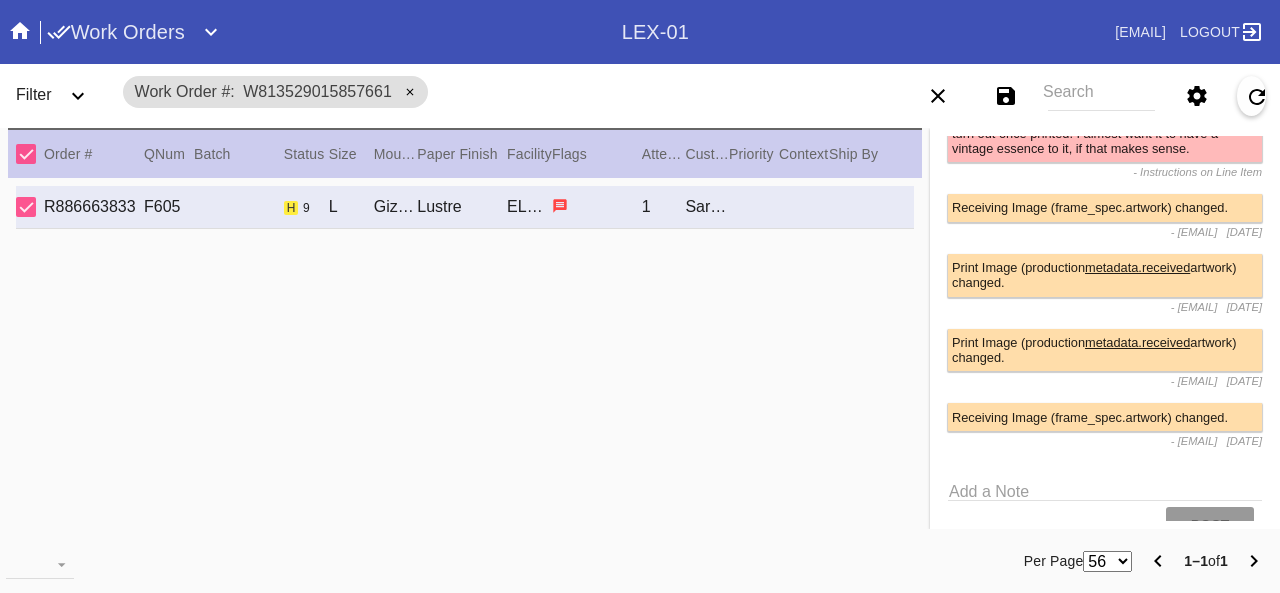 scroll, scrollTop: 536, scrollLeft: 0, axis: vertical 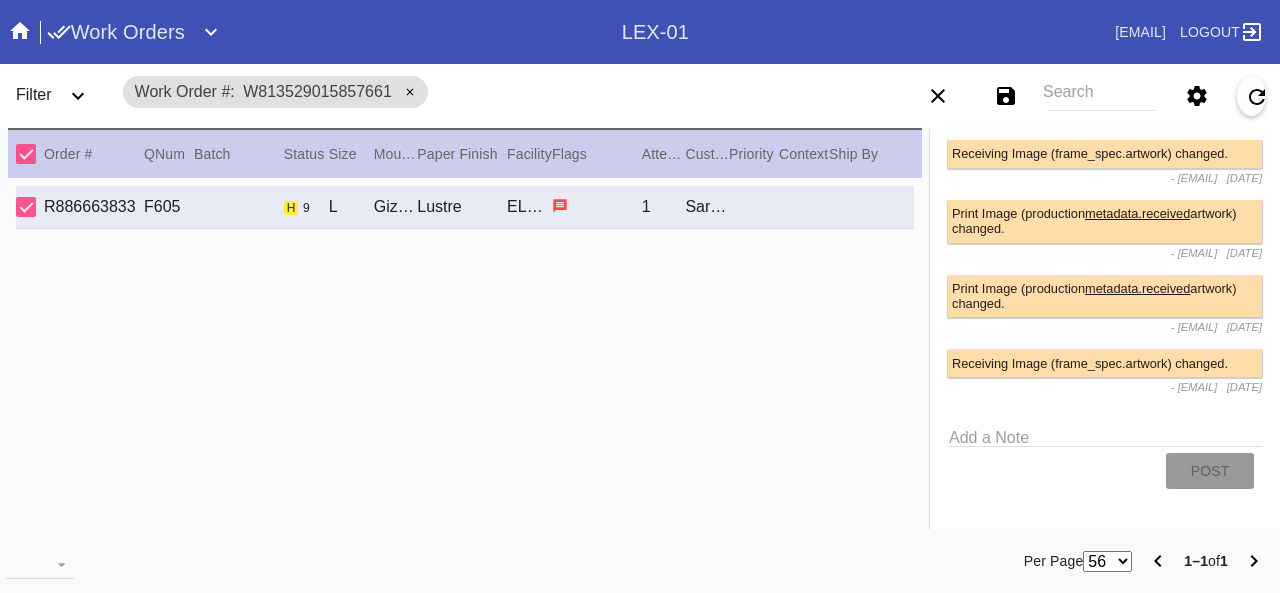 click at bounding box center (1105, 434) 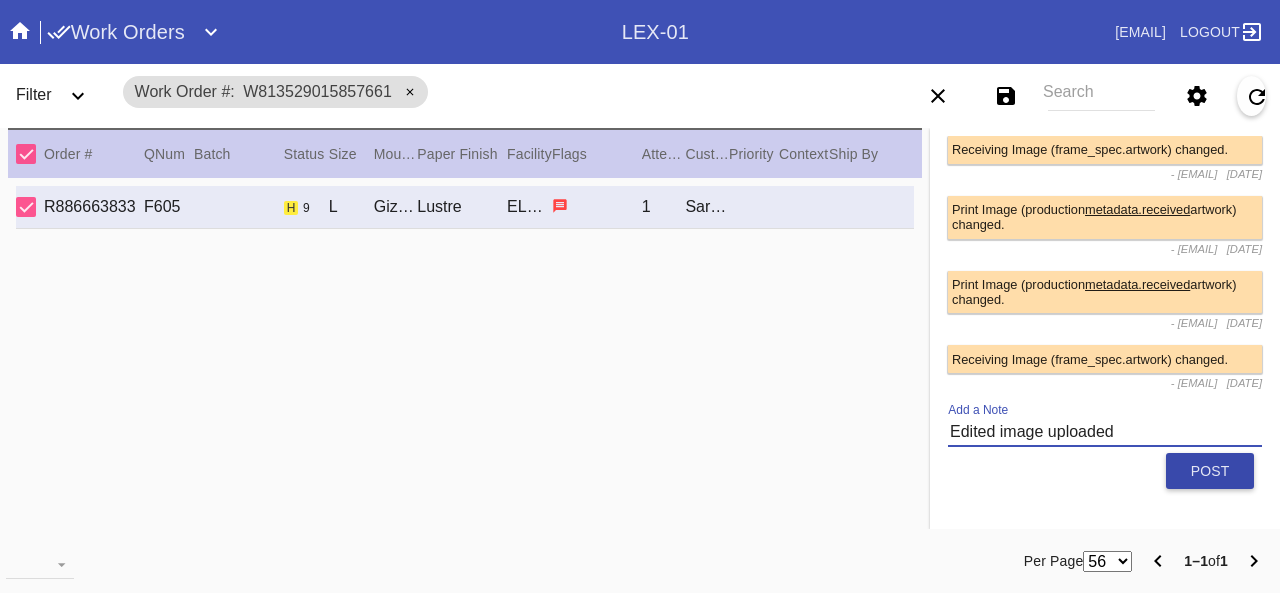 type on "Edited image uploaded" 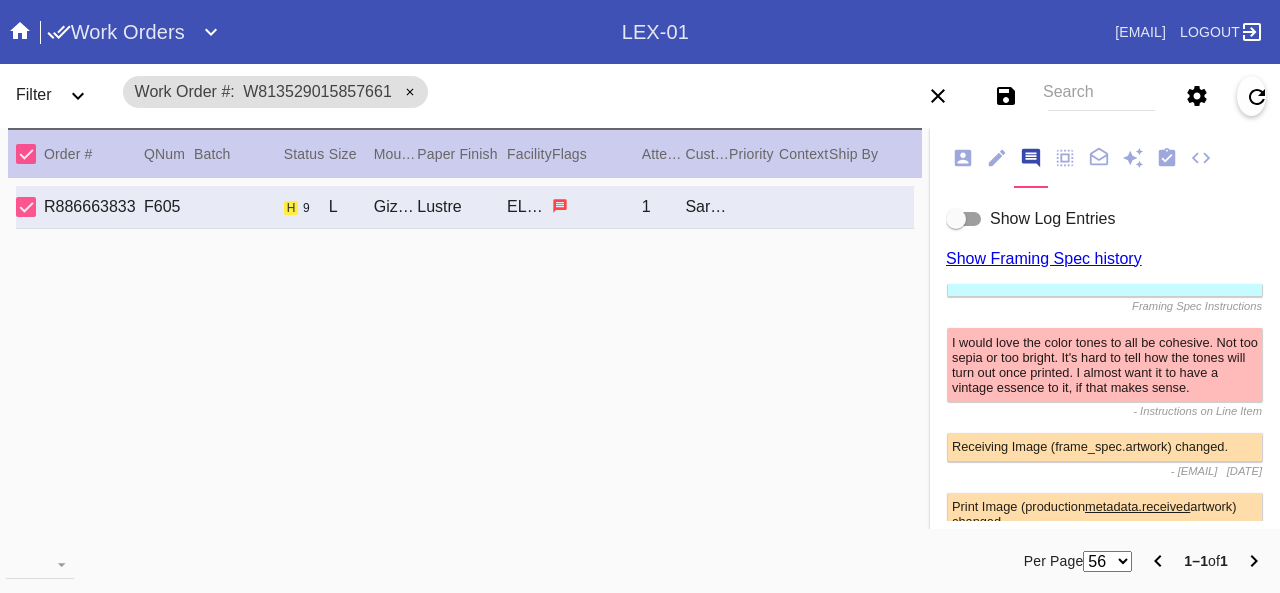 scroll, scrollTop: 0, scrollLeft: 0, axis: both 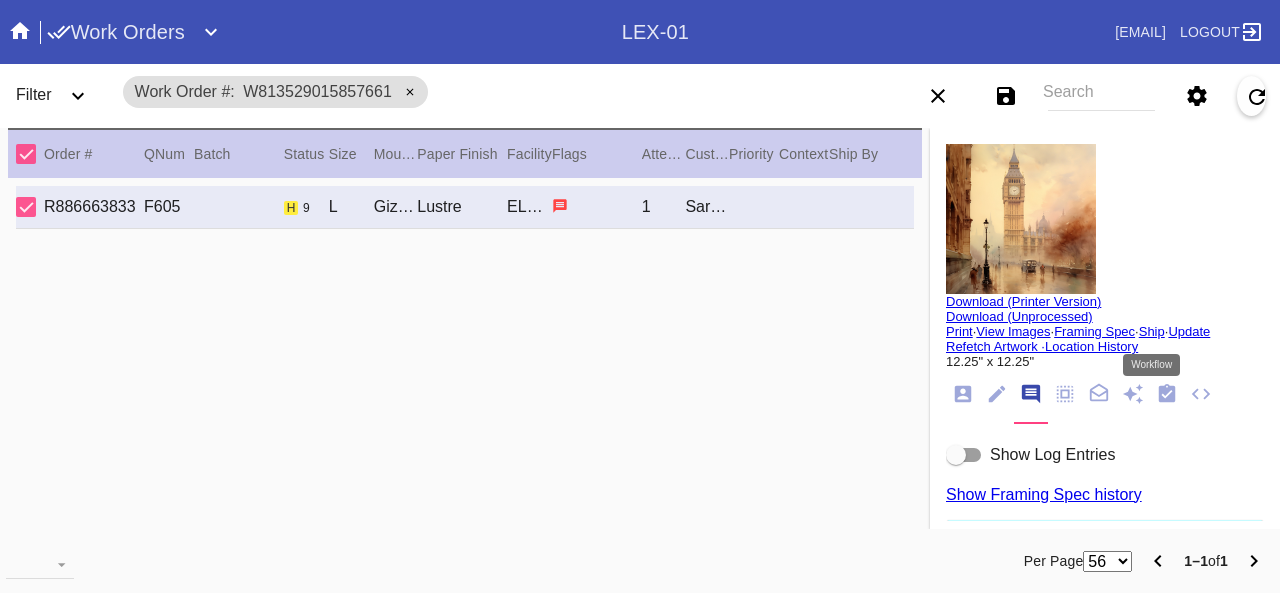 click at bounding box center [1167, 393] 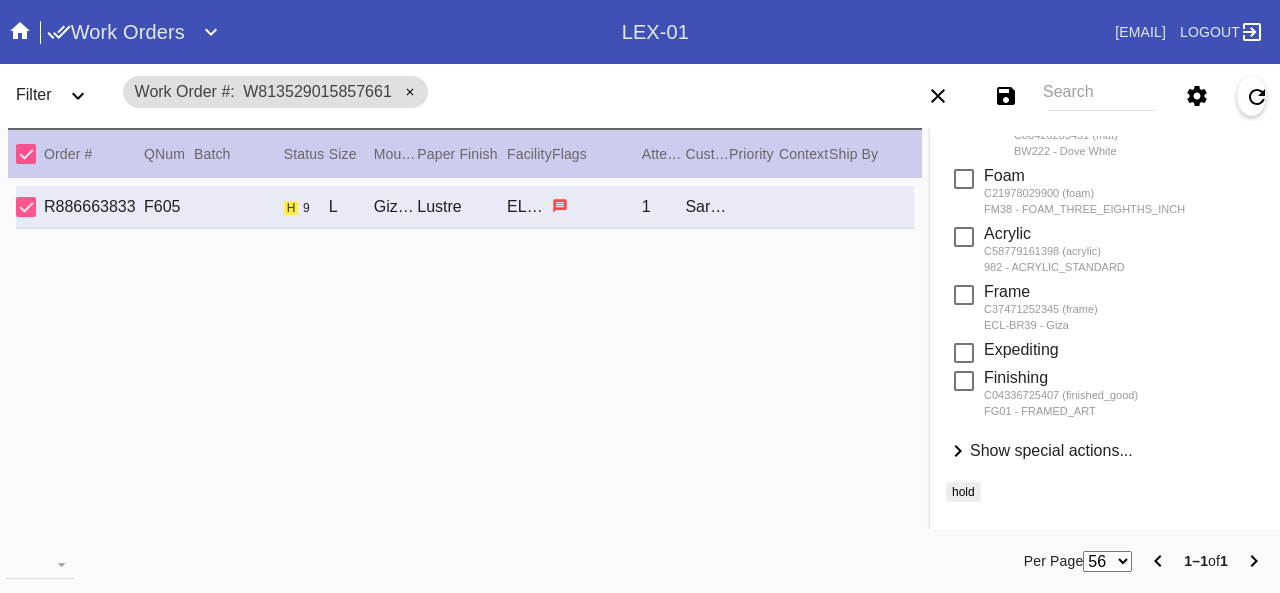 scroll, scrollTop: 520, scrollLeft: 0, axis: vertical 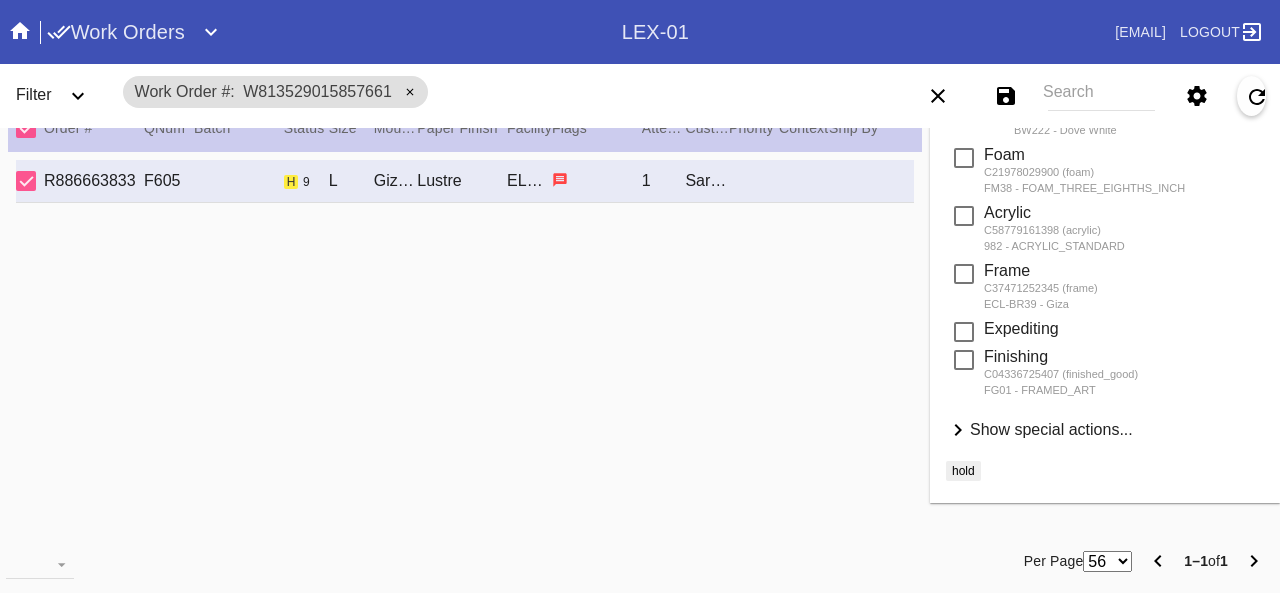 click on "Show special actions..." at bounding box center (1051, 429) 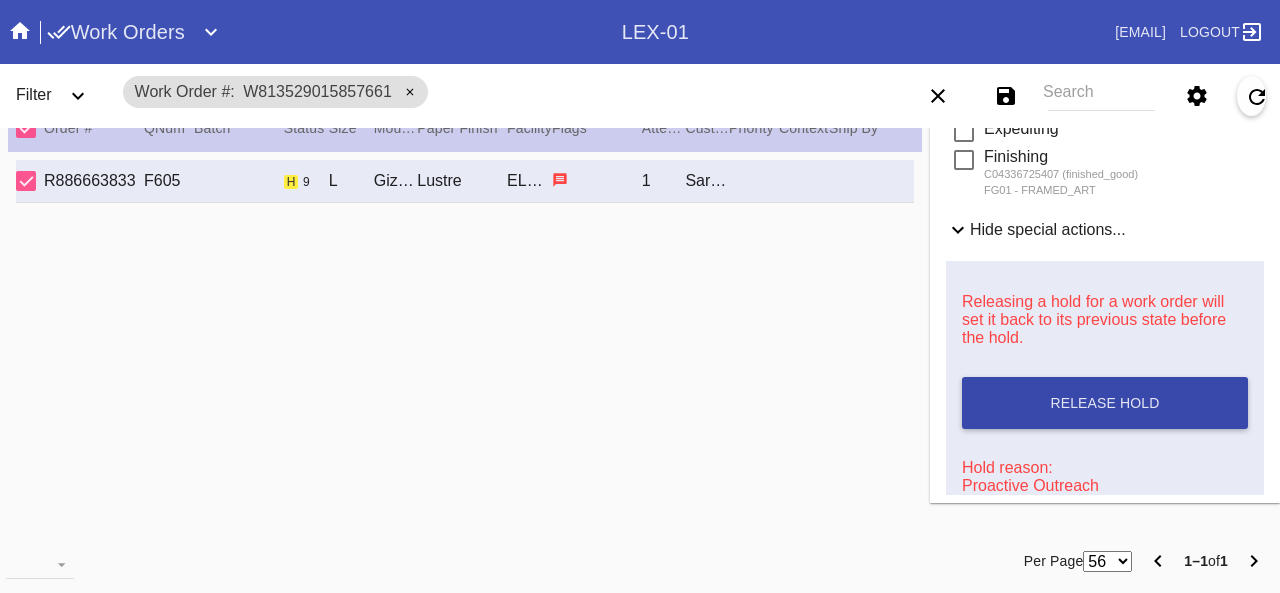 scroll, scrollTop: 820, scrollLeft: 0, axis: vertical 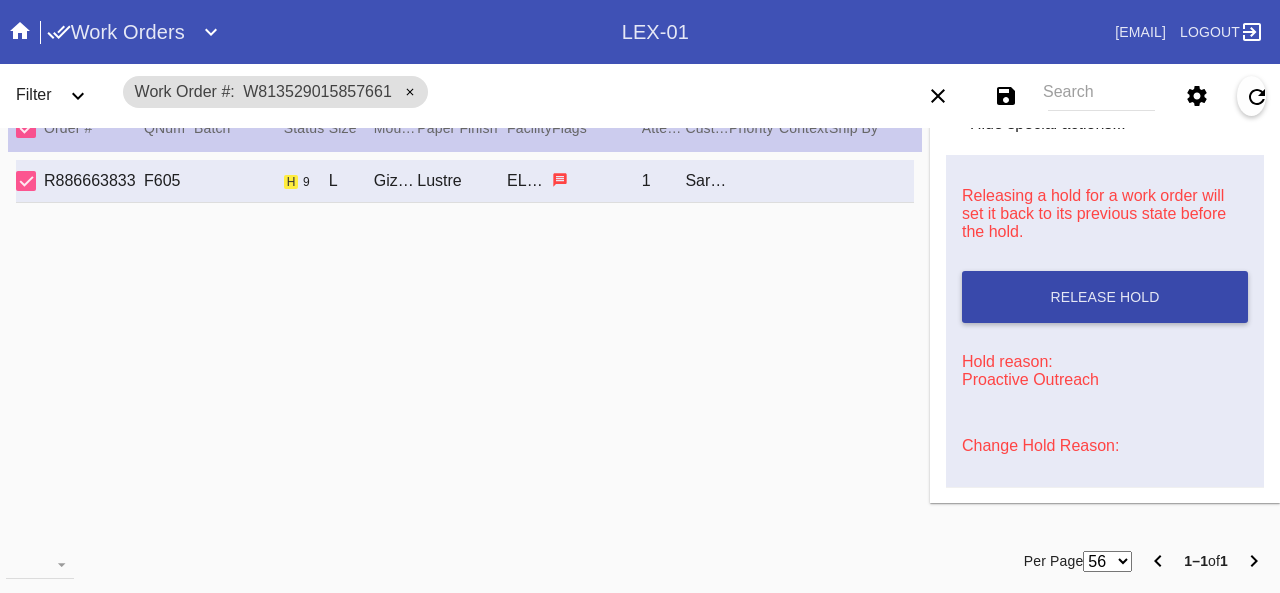 click on "Release Hold" at bounding box center (1104, 297) 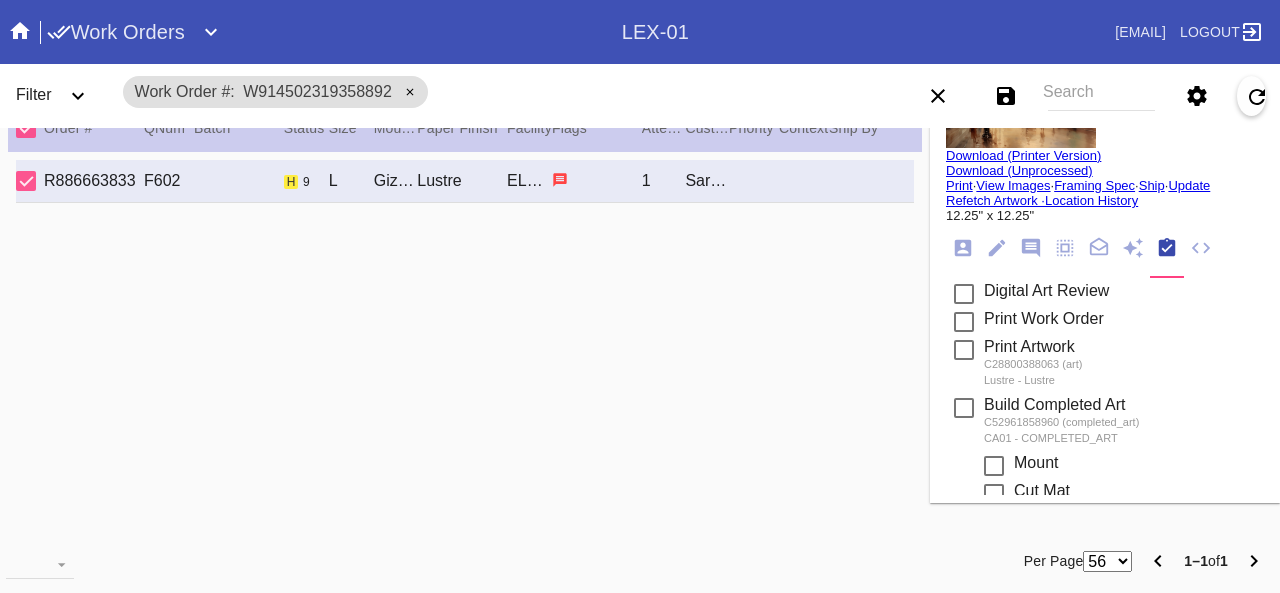 scroll, scrollTop: 0, scrollLeft: 0, axis: both 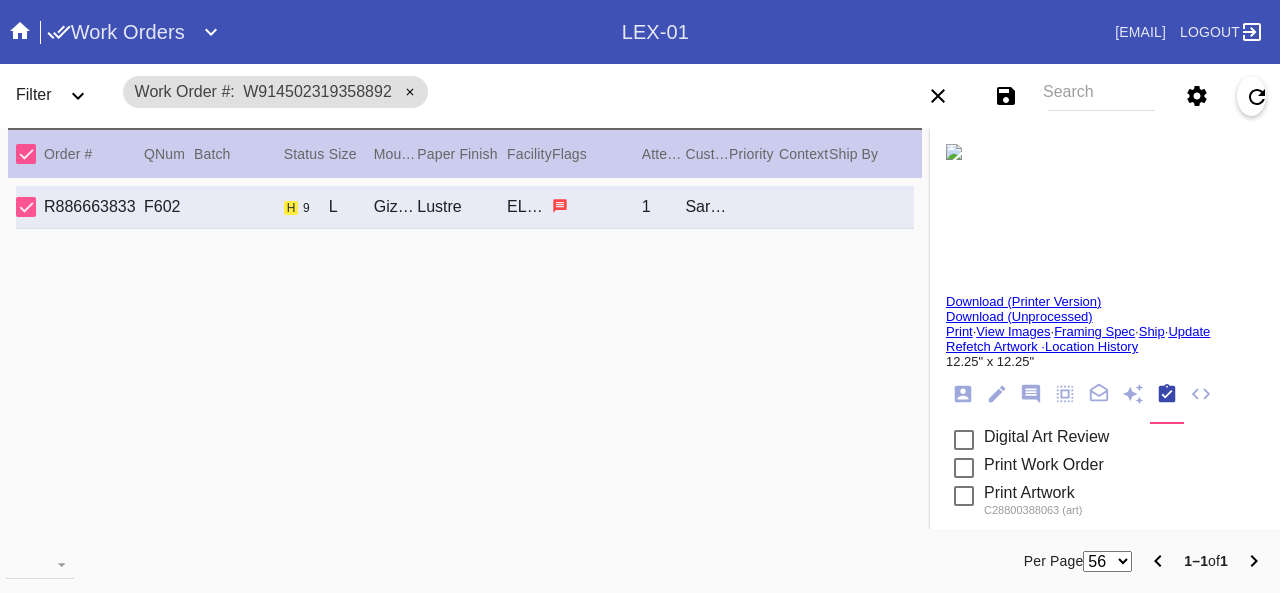 click on "Update" at bounding box center (1189, 331) 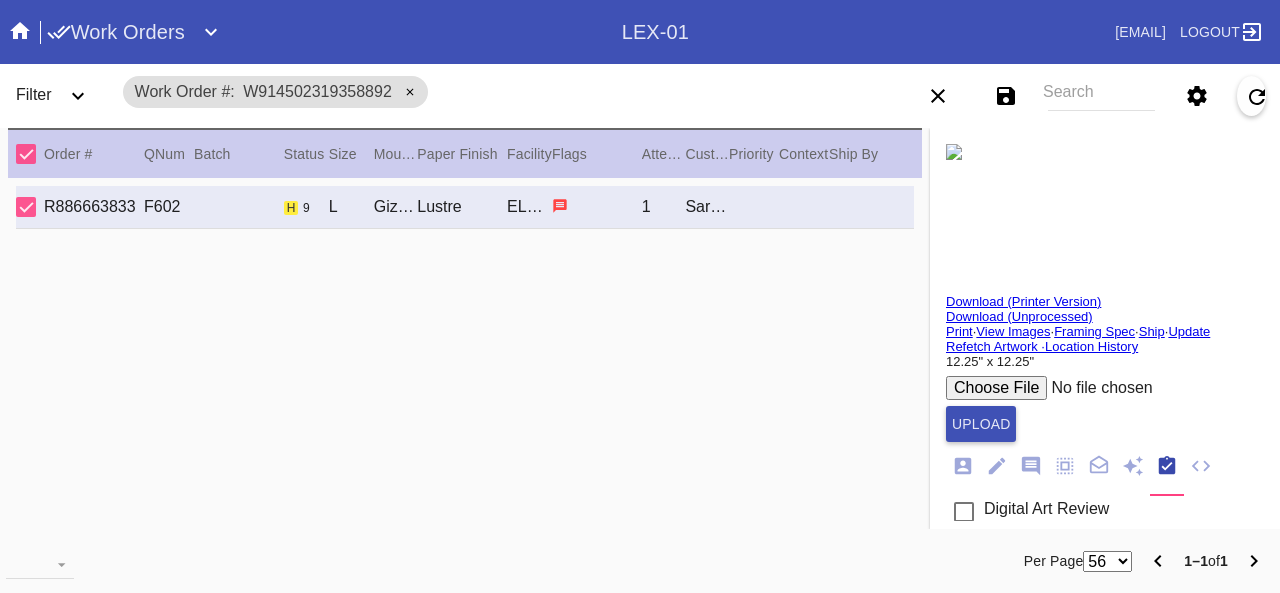 click at bounding box center [1097, 388] 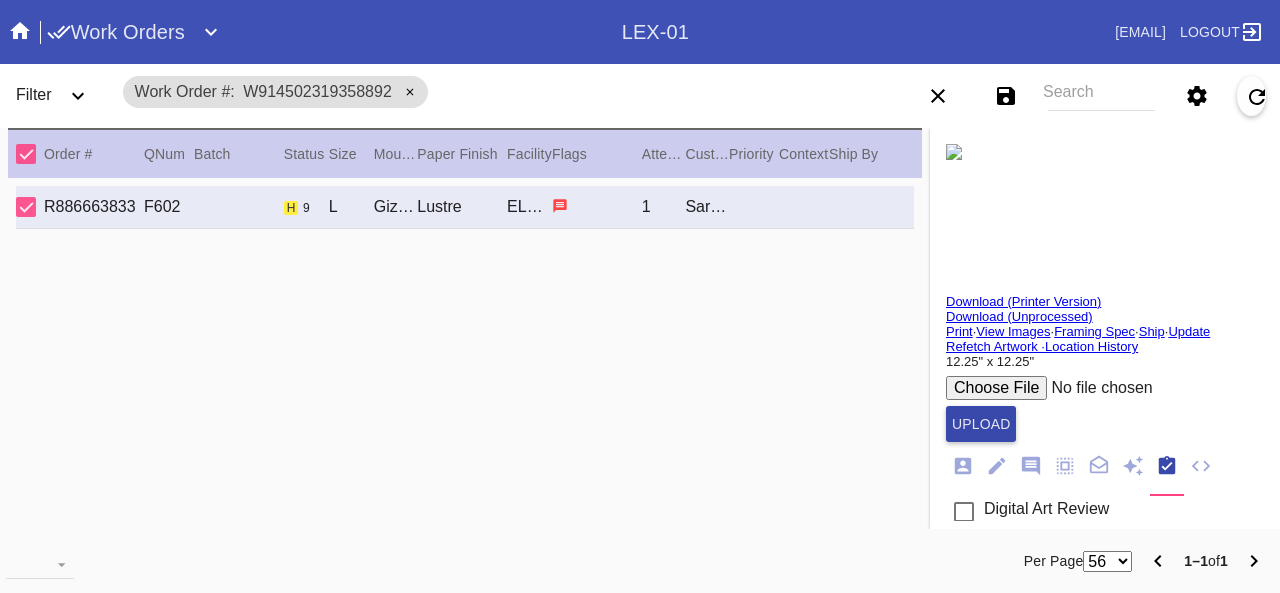 click on "Upload" at bounding box center [981, 424] 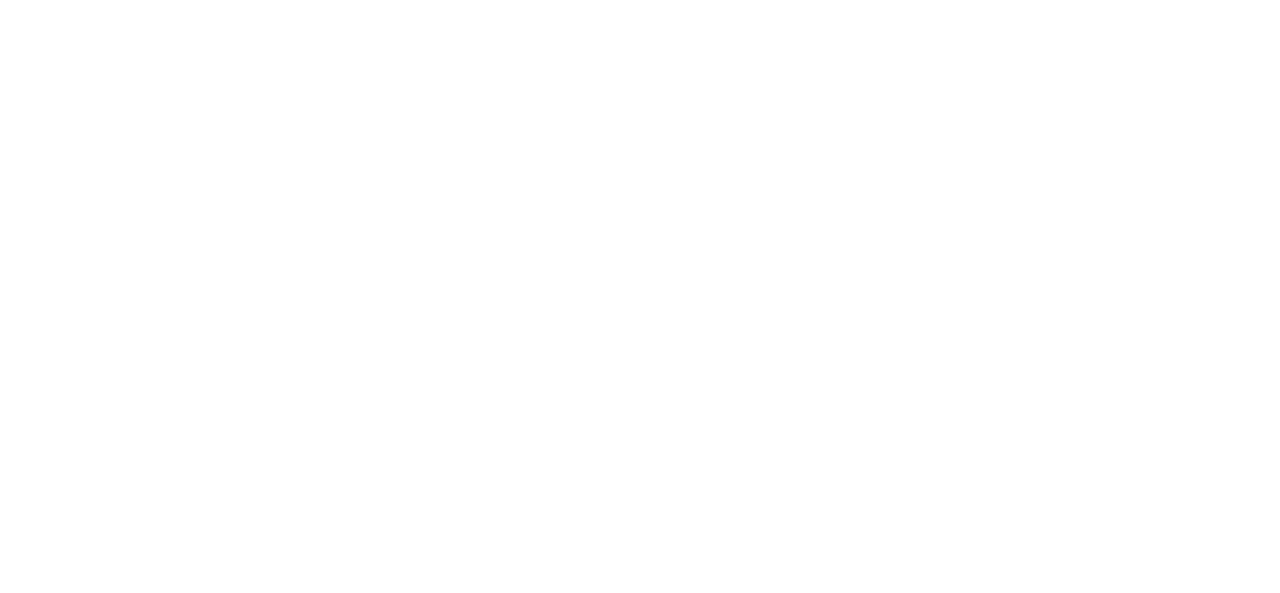 scroll, scrollTop: 0, scrollLeft: 0, axis: both 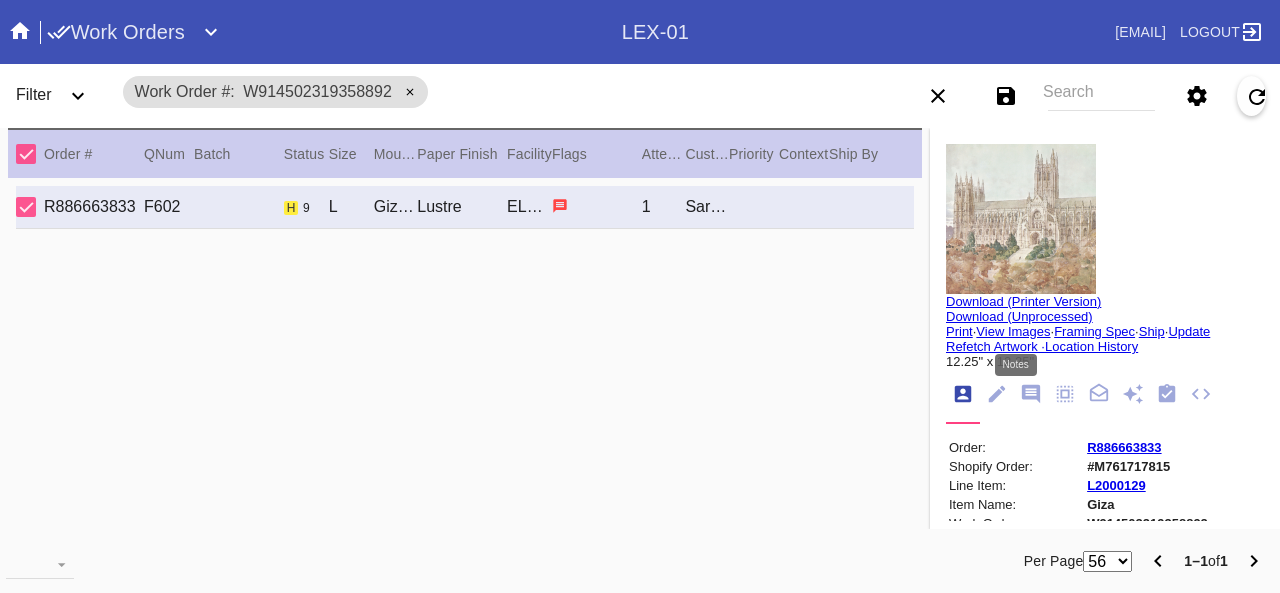 click at bounding box center [1031, 394] 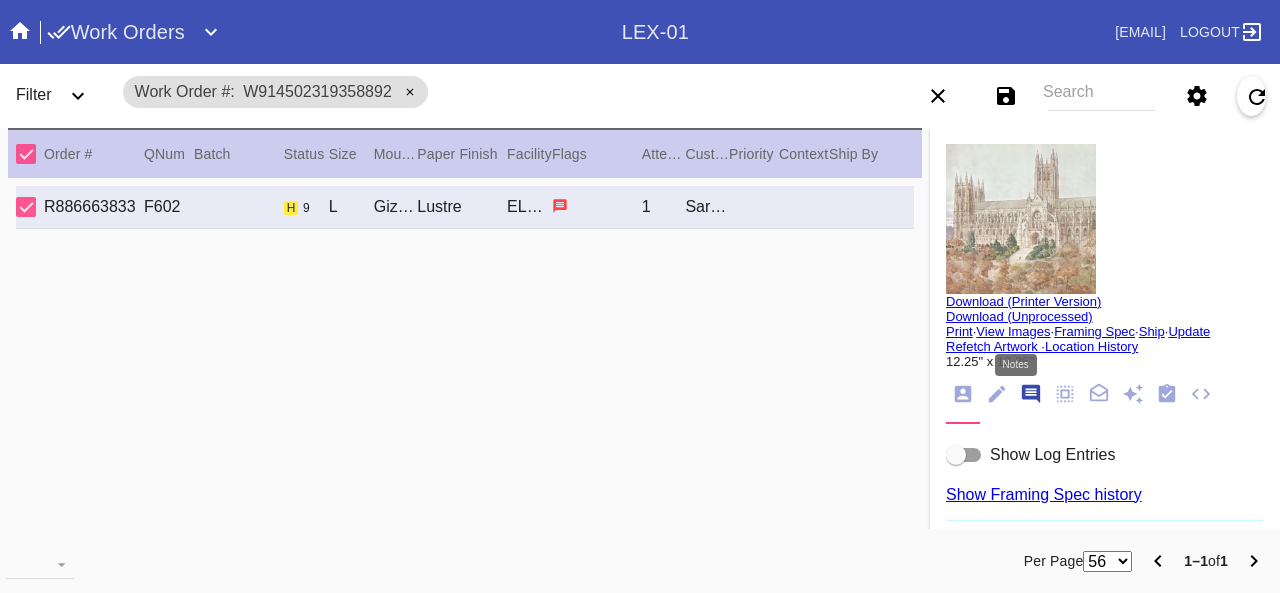scroll, scrollTop: 122, scrollLeft: 0, axis: vertical 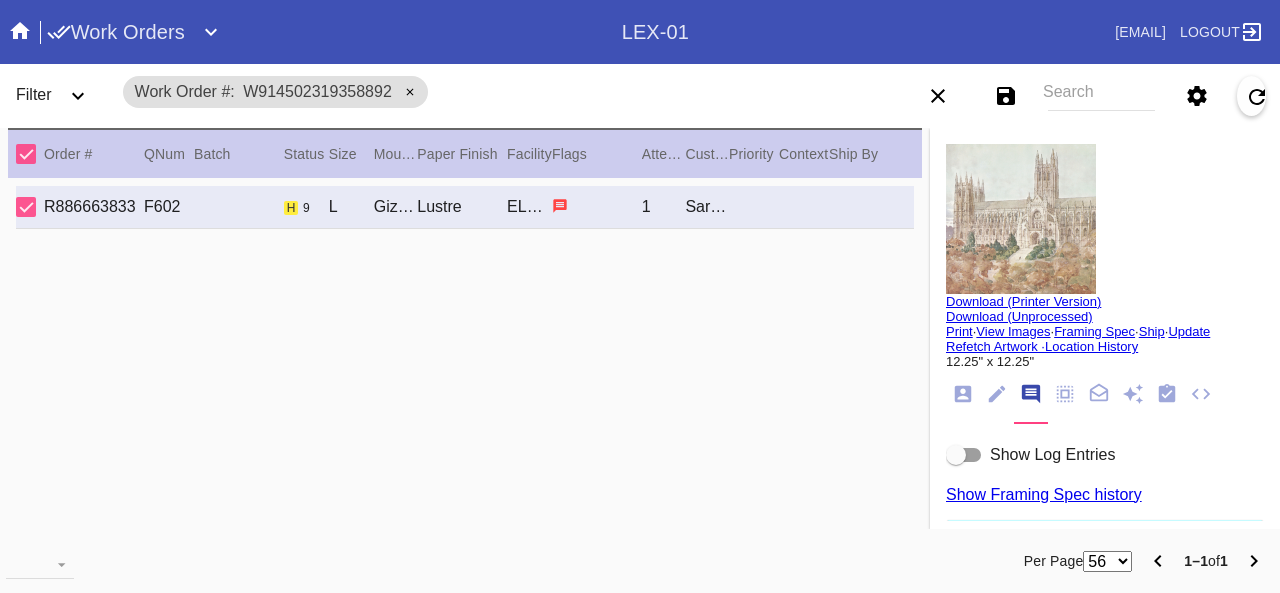 click at bounding box center [956, 455] 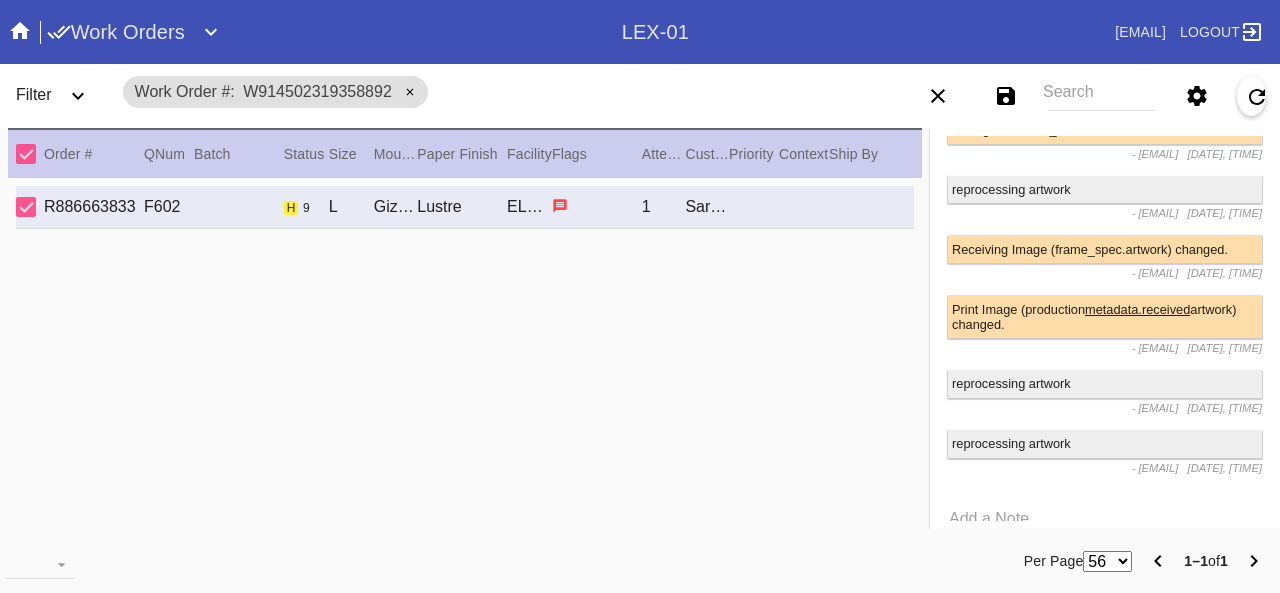 scroll, scrollTop: 1790, scrollLeft: 0, axis: vertical 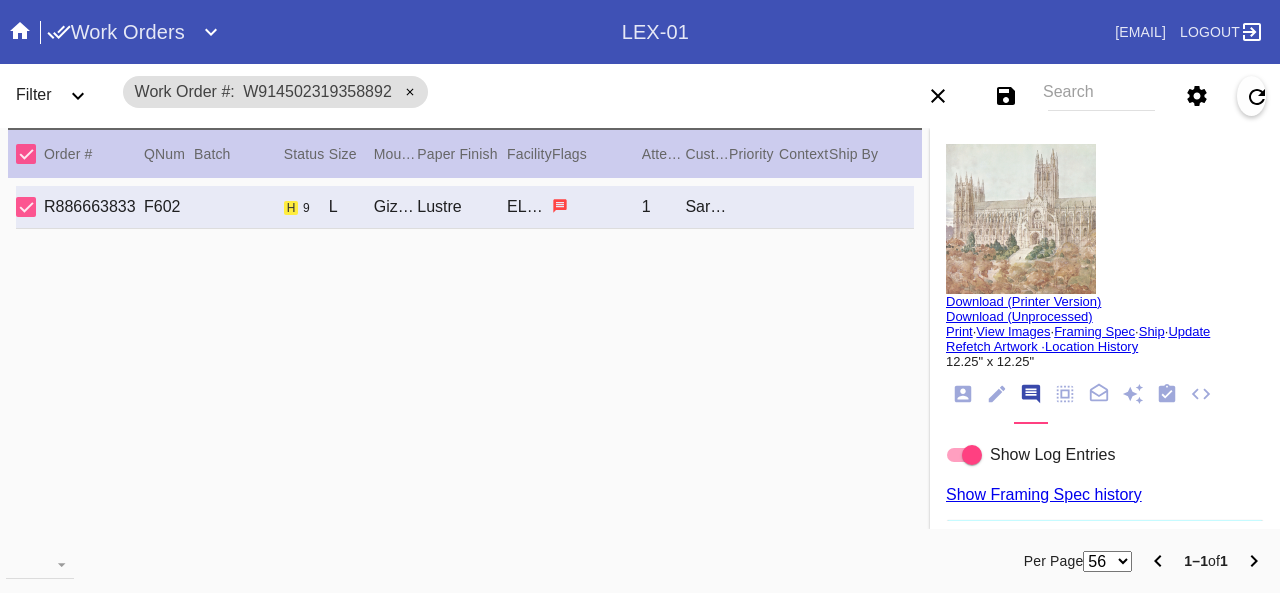 click at bounding box center [997, 394] 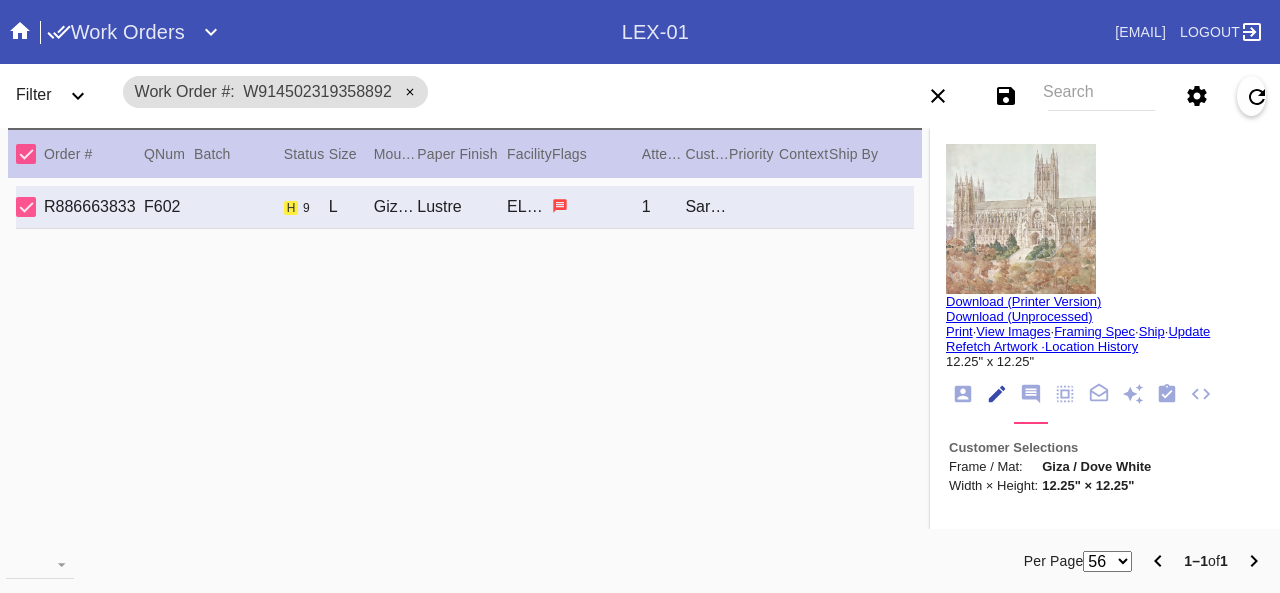 scroll, scrollTop: 73, scrollLeft: 0, axis: vertical 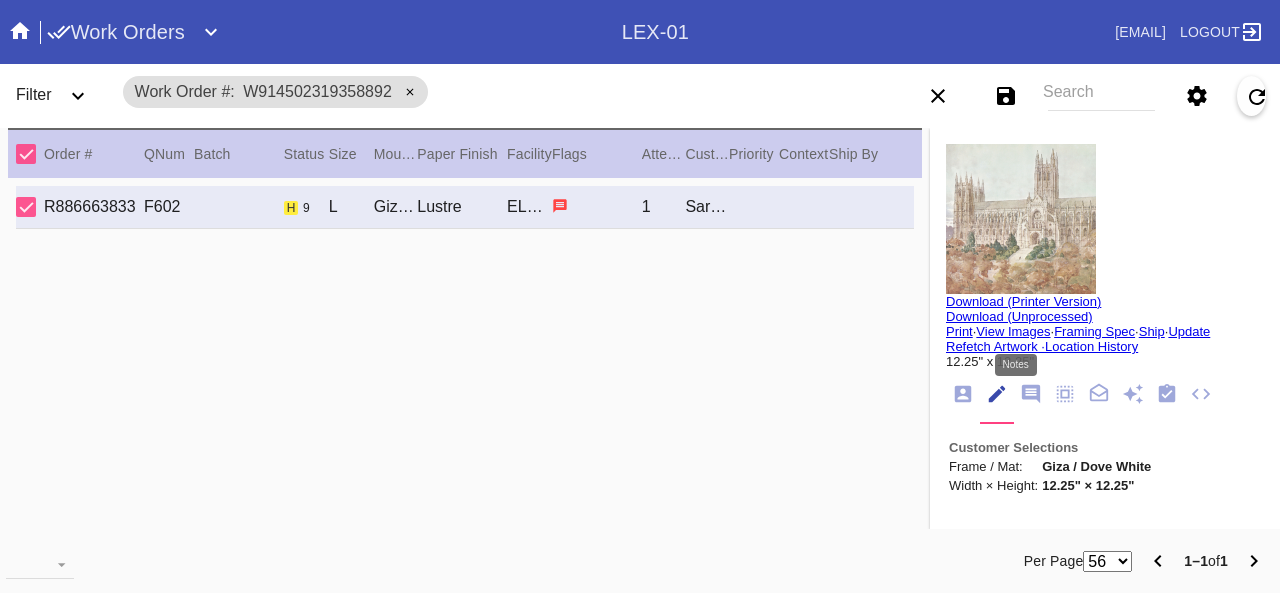 drag, startPoint x: 1007, startPoint y: 389, endPoint x: 982, endPoint y: 424, distance: 43.011627 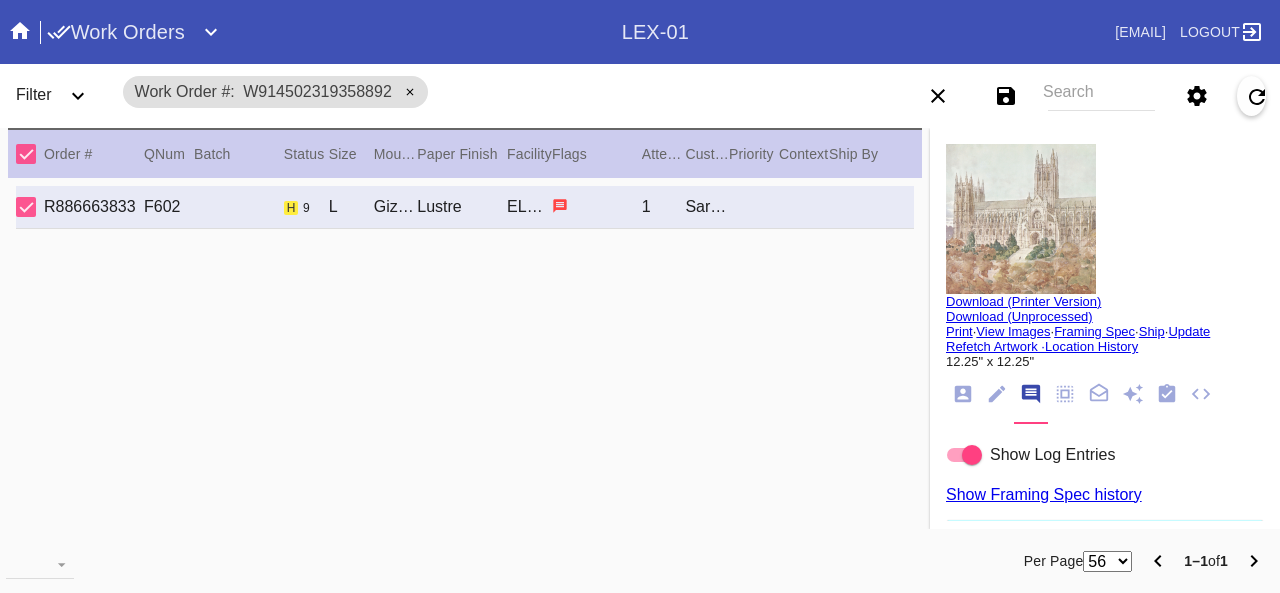 click at bounding box center [964, 455] 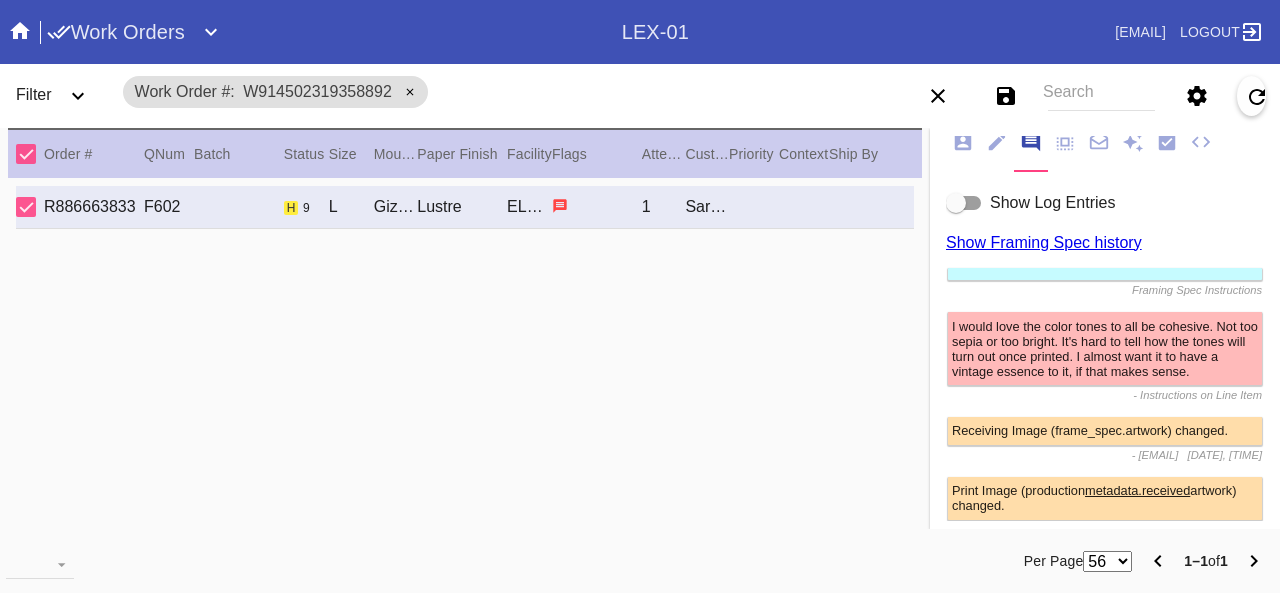 scroll, scrollTop: 400, scrollLeft: 0, axis: vertical 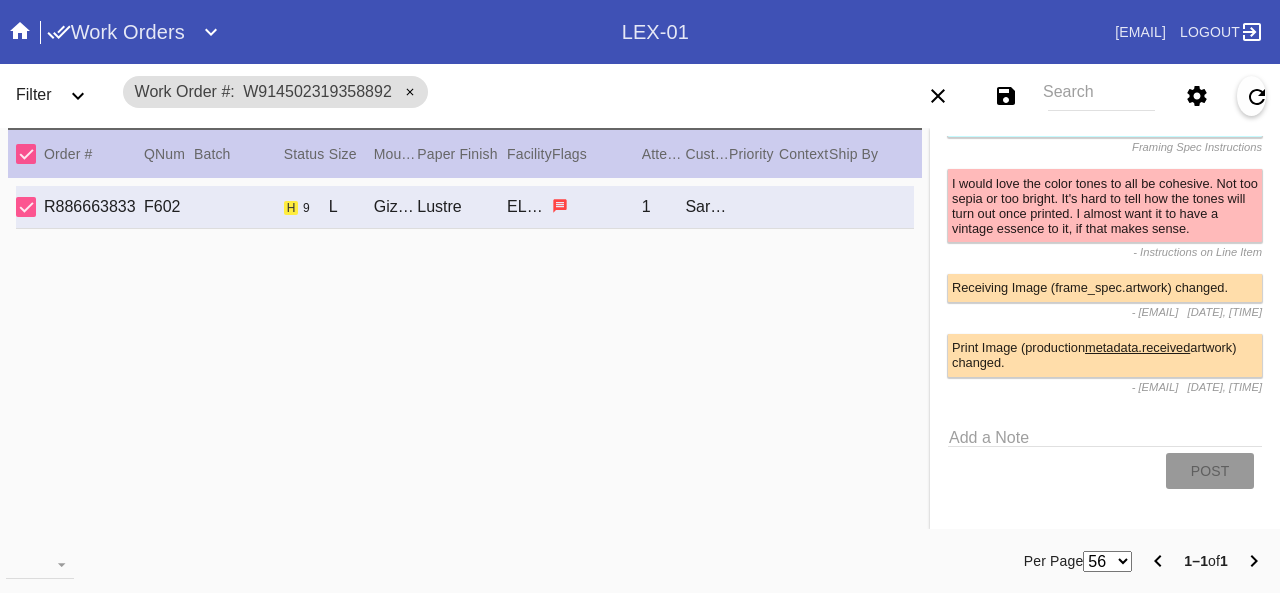 click on "Add a Note" at bounding box center [1105, 434] 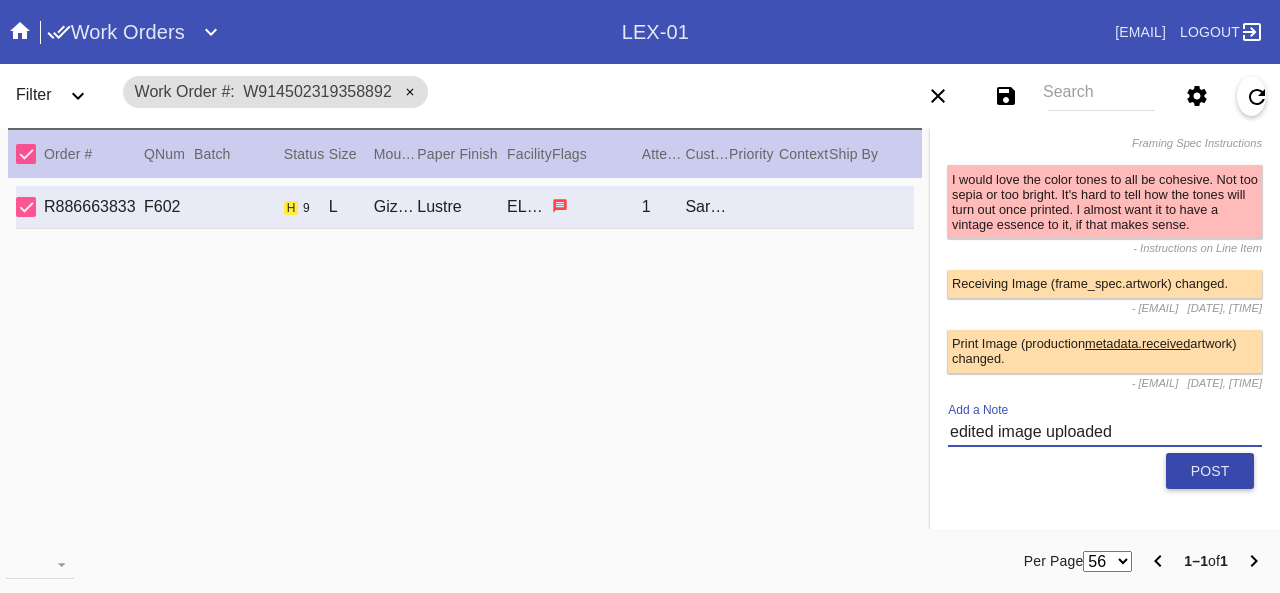 type on "edited image uploaded" 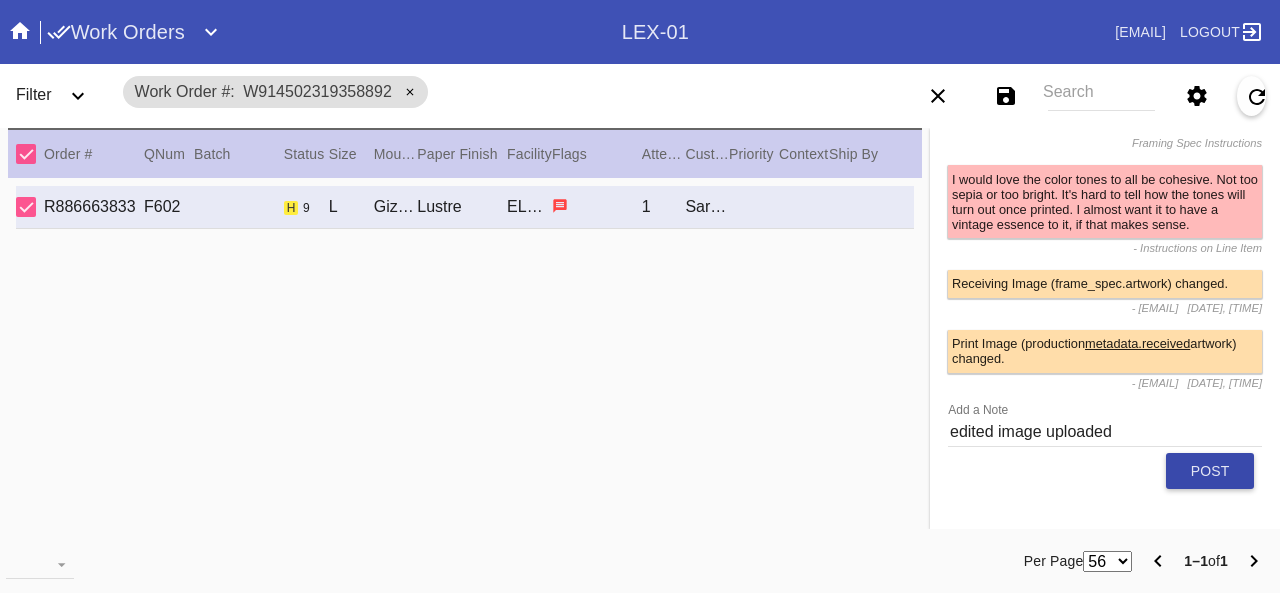 click on "Post" at bounding box center [1210, 471] 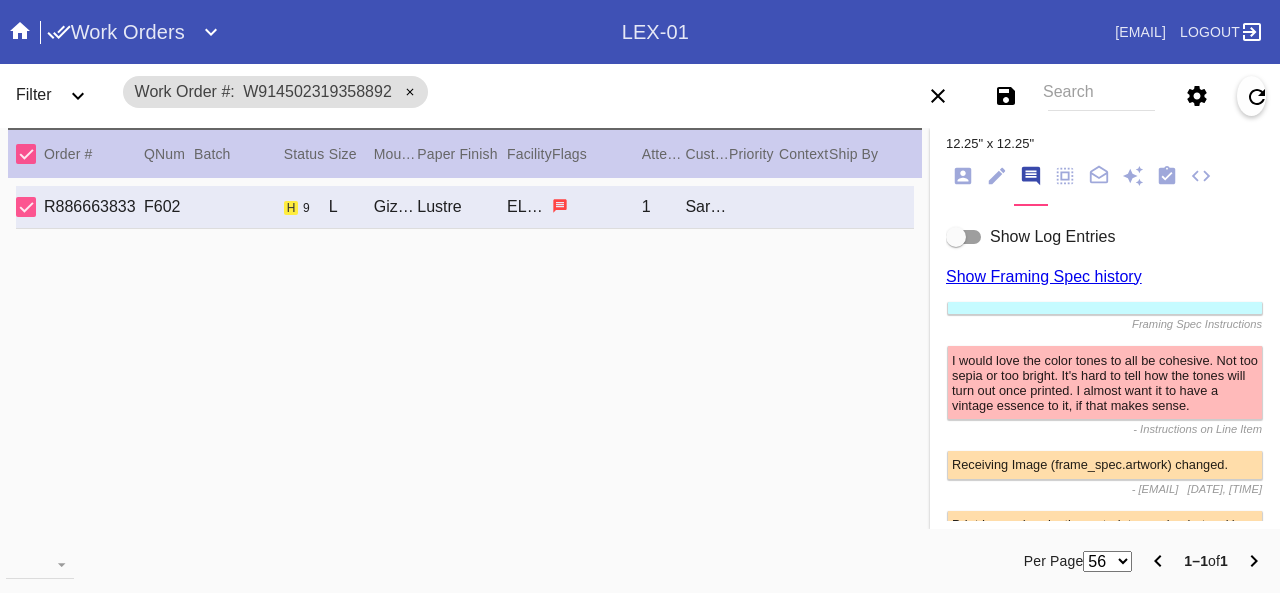scroll, scrollTop: 0, scrollLeft: 0, axis: both 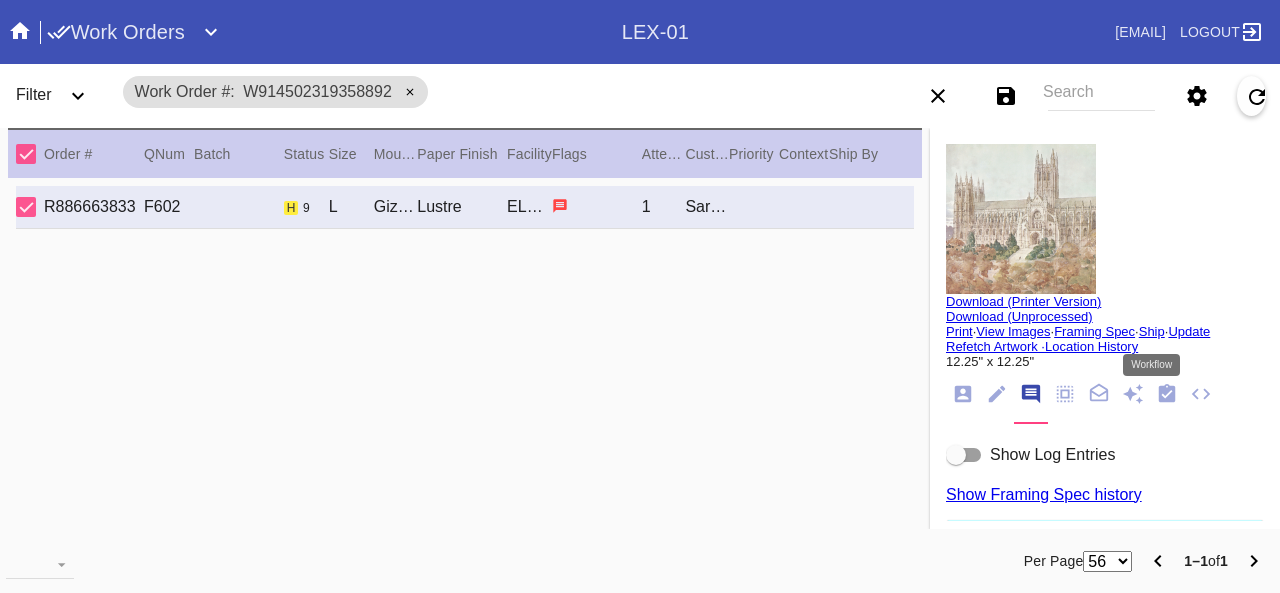 click at bounding box center [1167, 393] 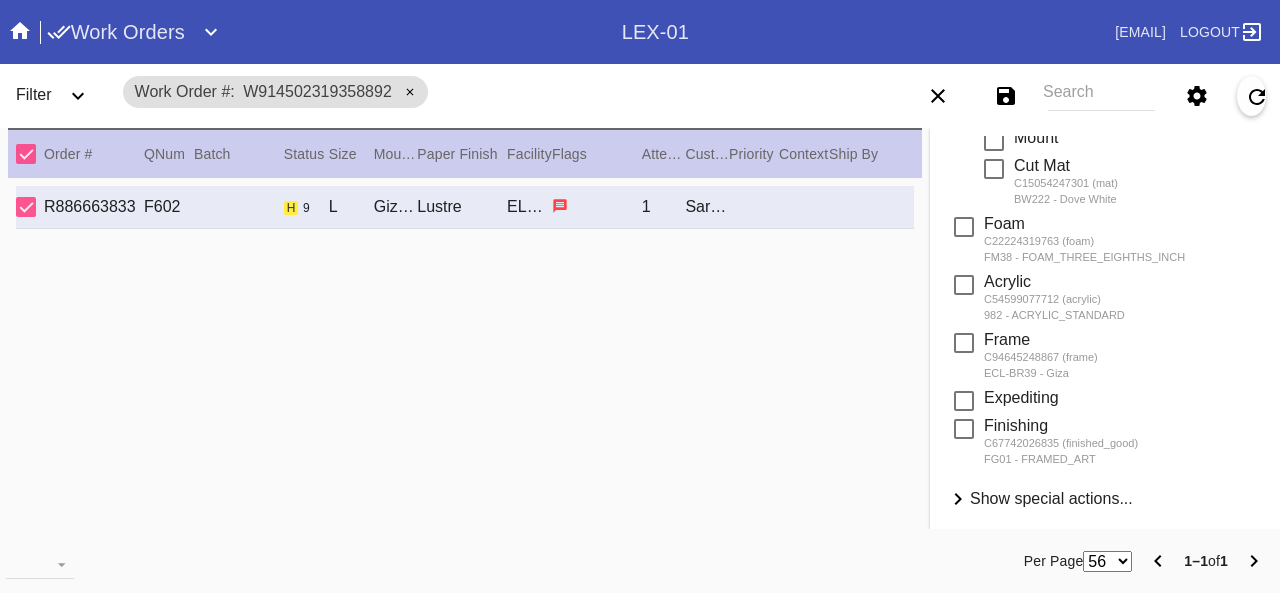 scroll, scrollTop: 520, scrollLeft: 0, axis: vertical 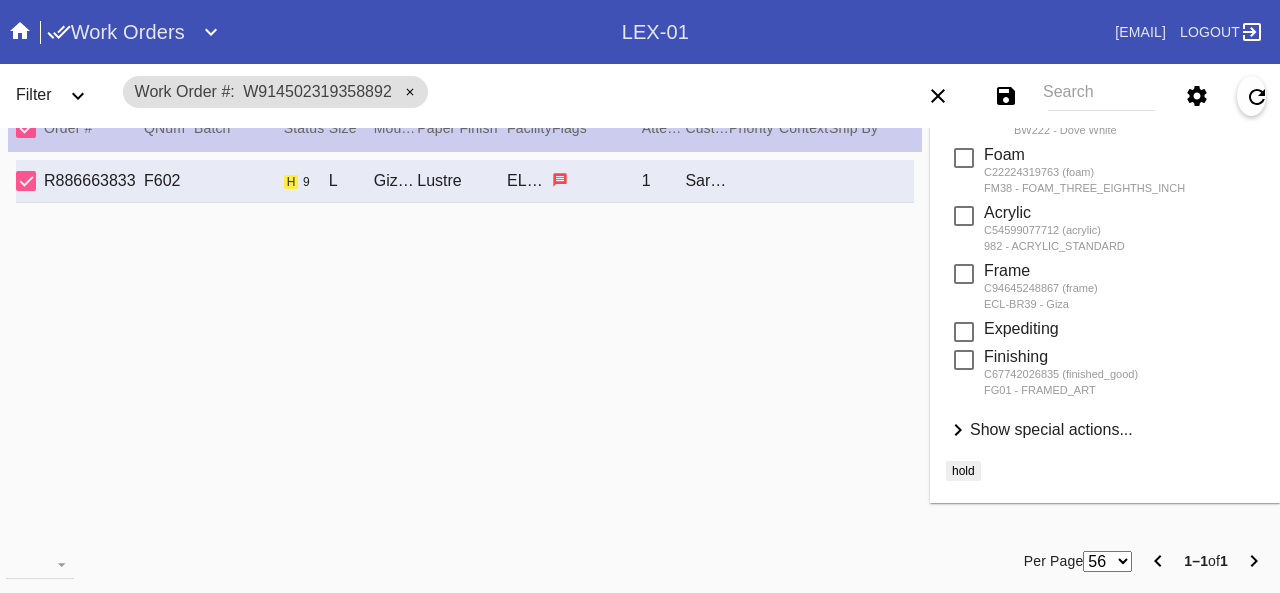 click on "Show special actions..." at bounding box center [1051, 429] 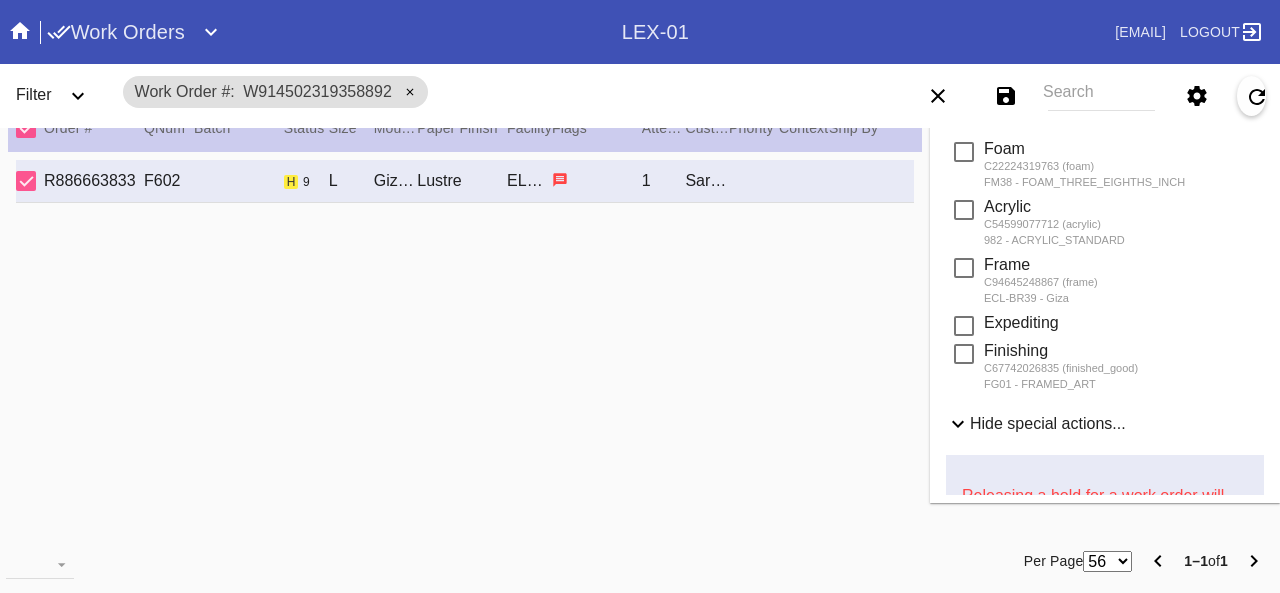scroll, scrollTop: 974, scrollLeft: 0, axis: vertical 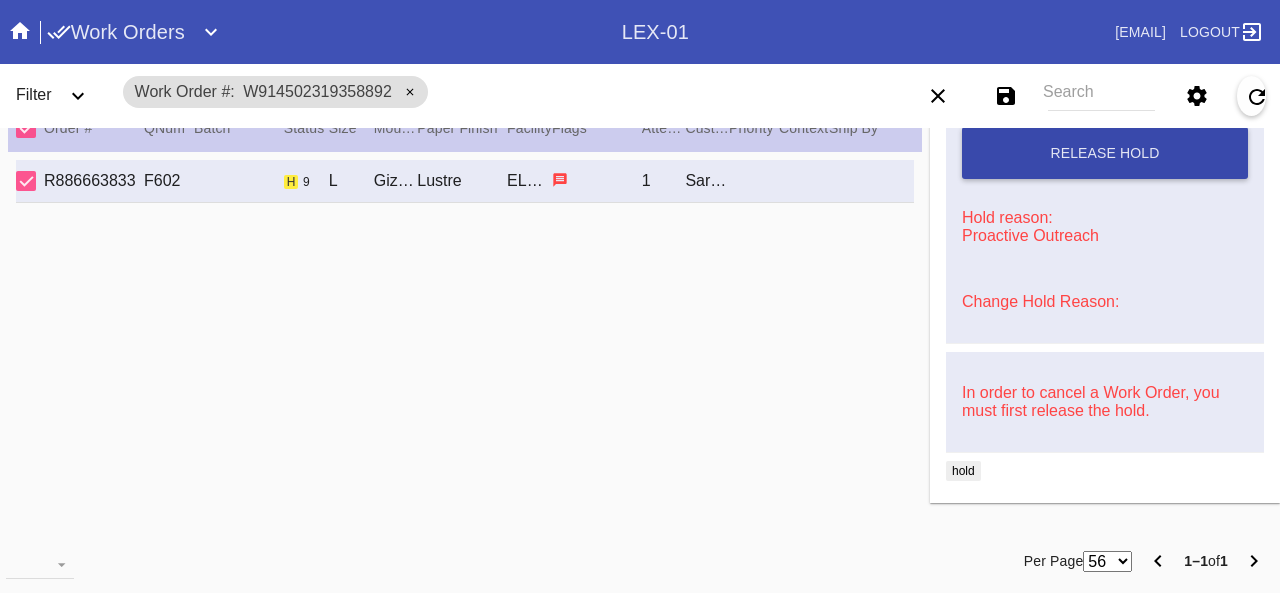 click on "Release Hold" at bounding box center [1104, 153] 